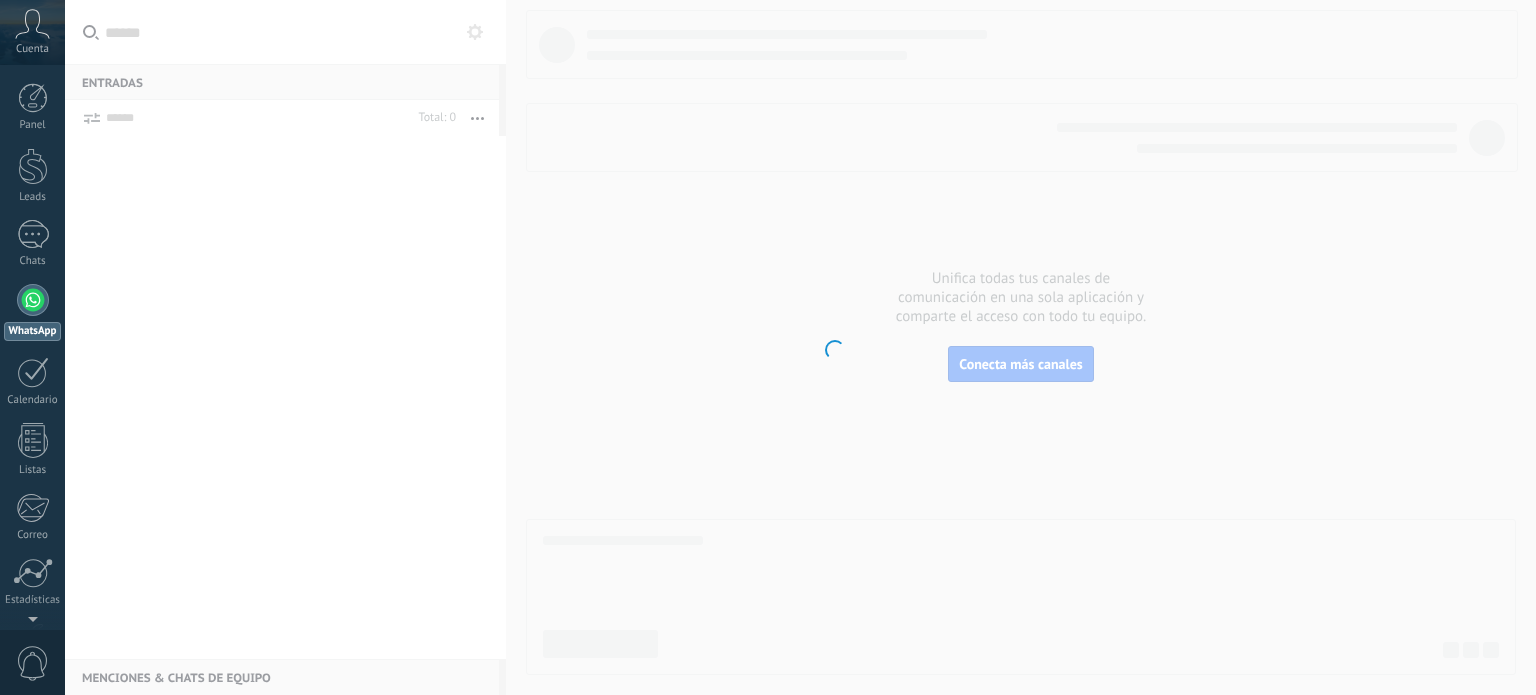 scroll, scrollTop: 0, scrollLeft: 0, axis: both 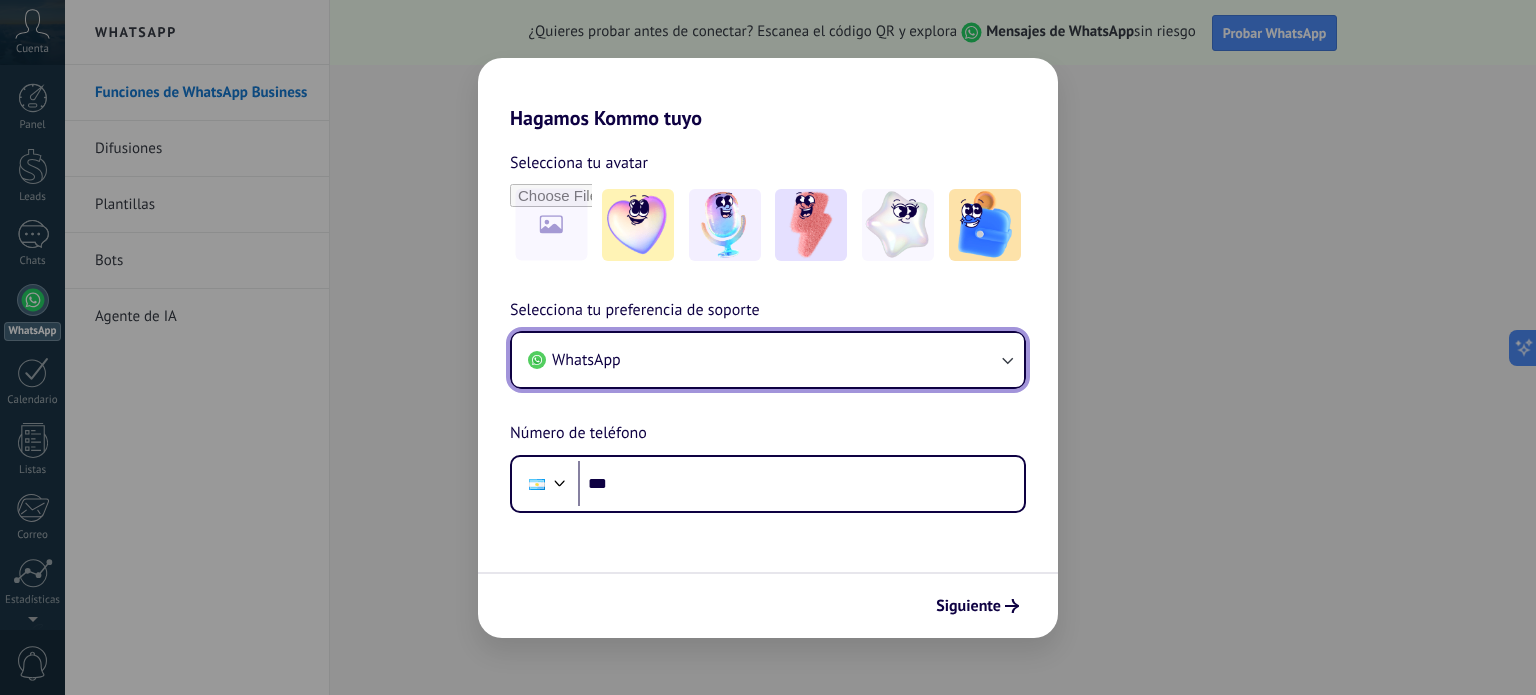 click on "WhatsApp" at bounding box center (768, 360) 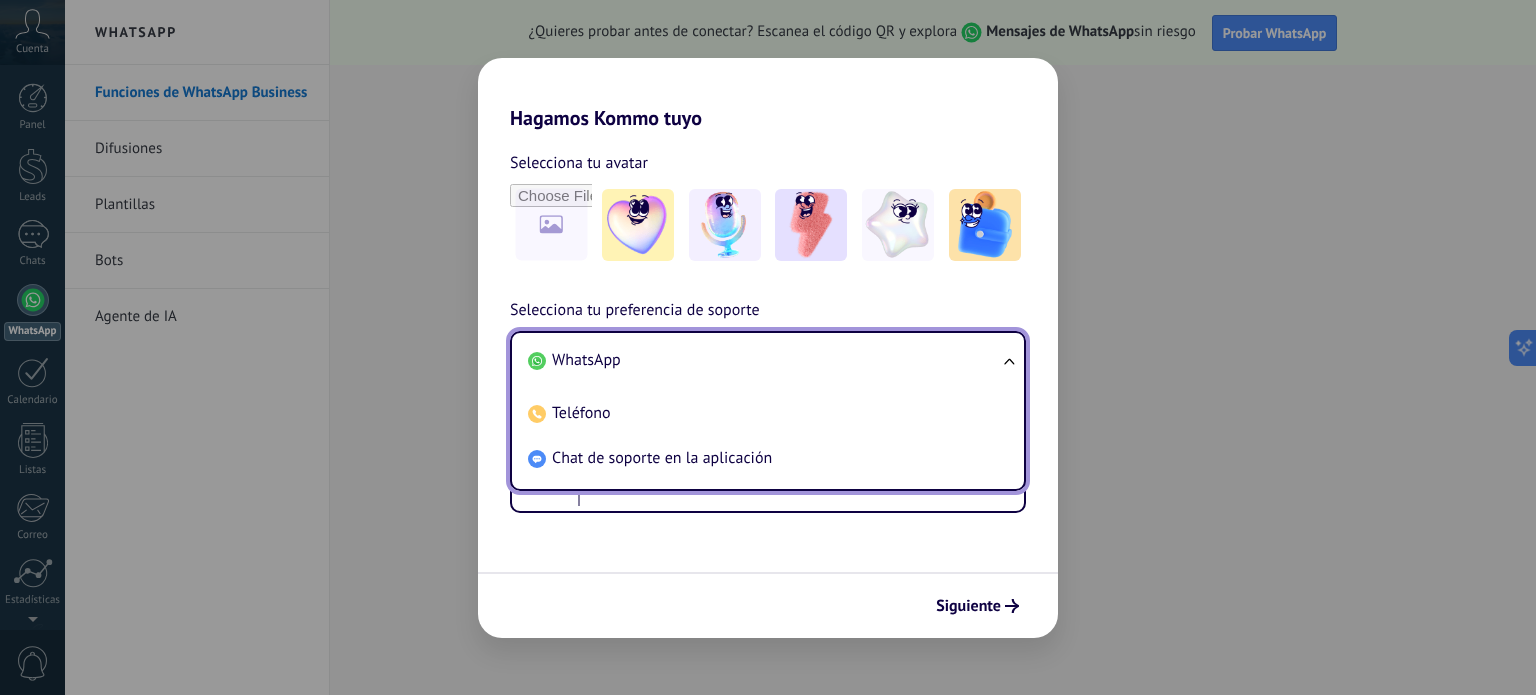 click on "WhatsApp" at bounding box center [764, 360] 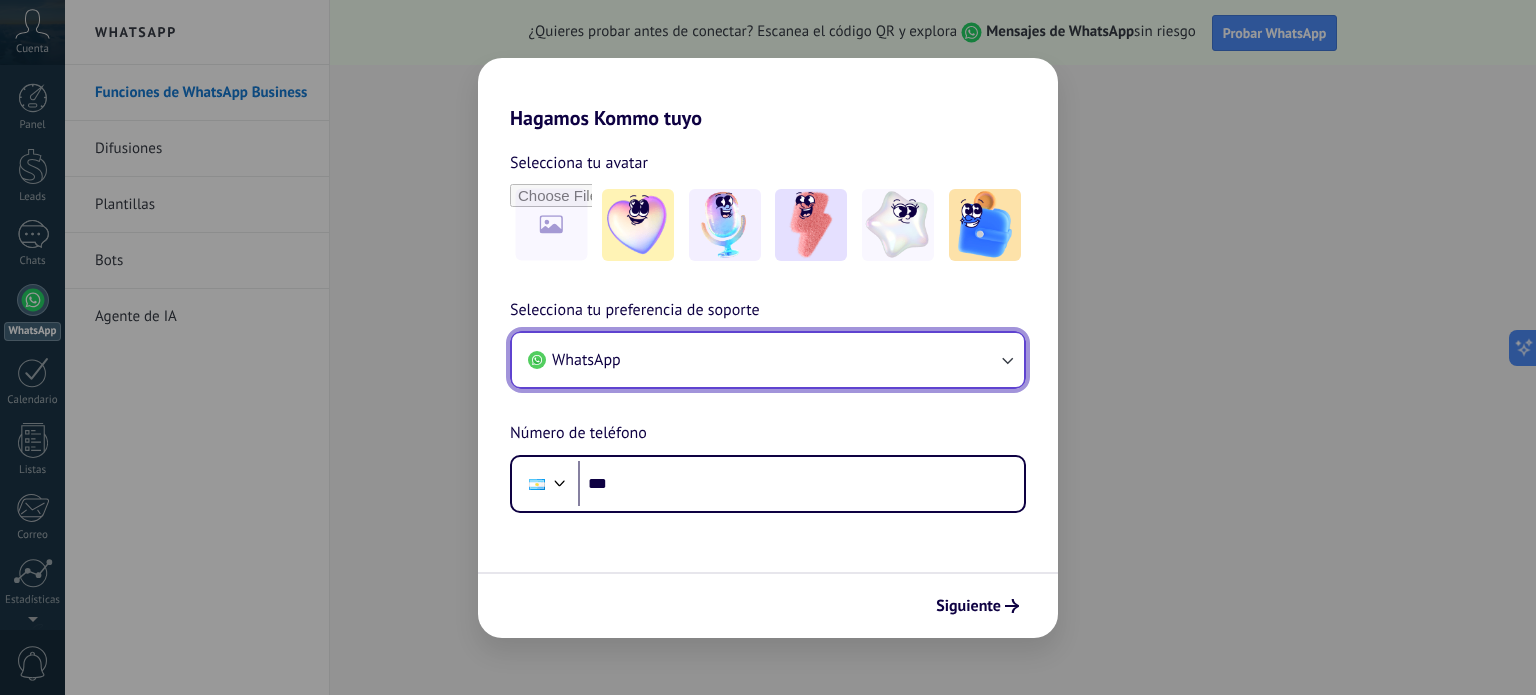 click on "WhatsApp" at bounding box center (768, 360) 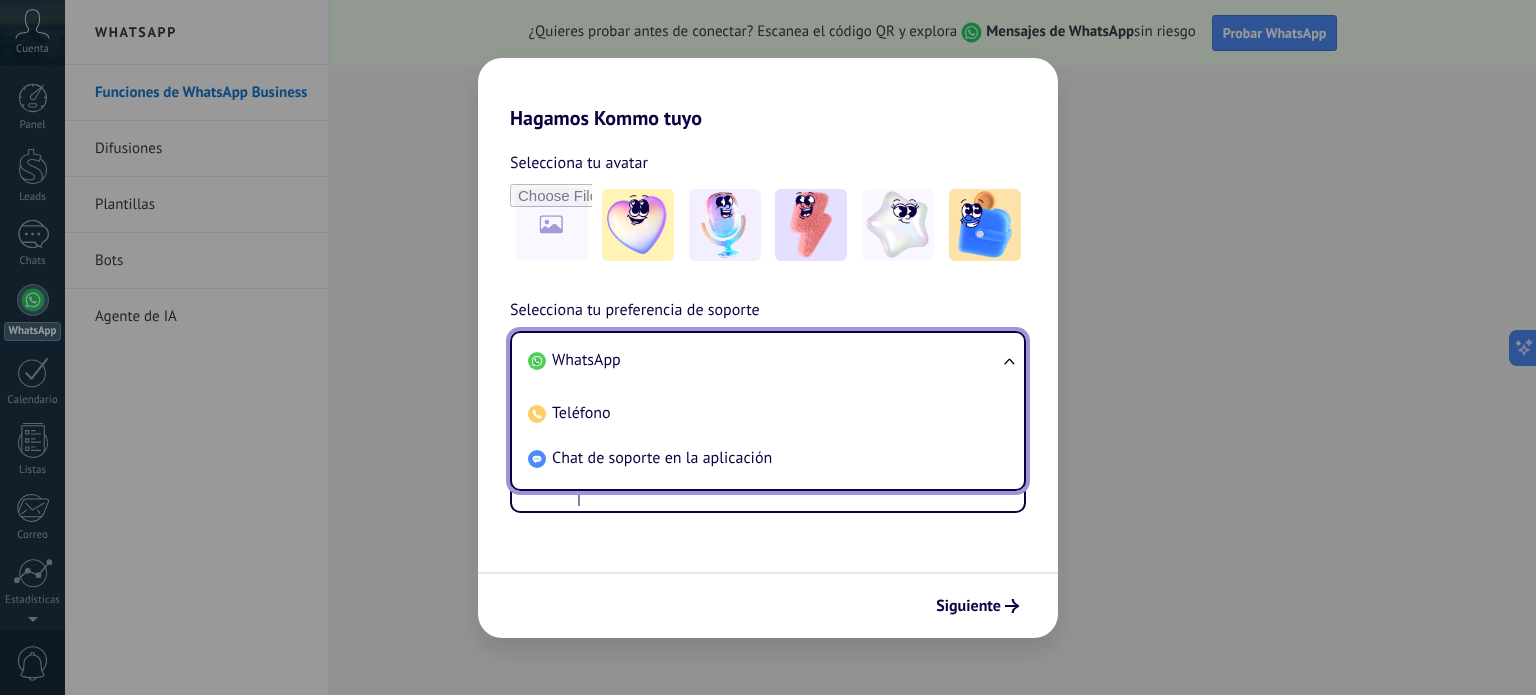 click on "WhatsApp" at bounding box center (764, 360) 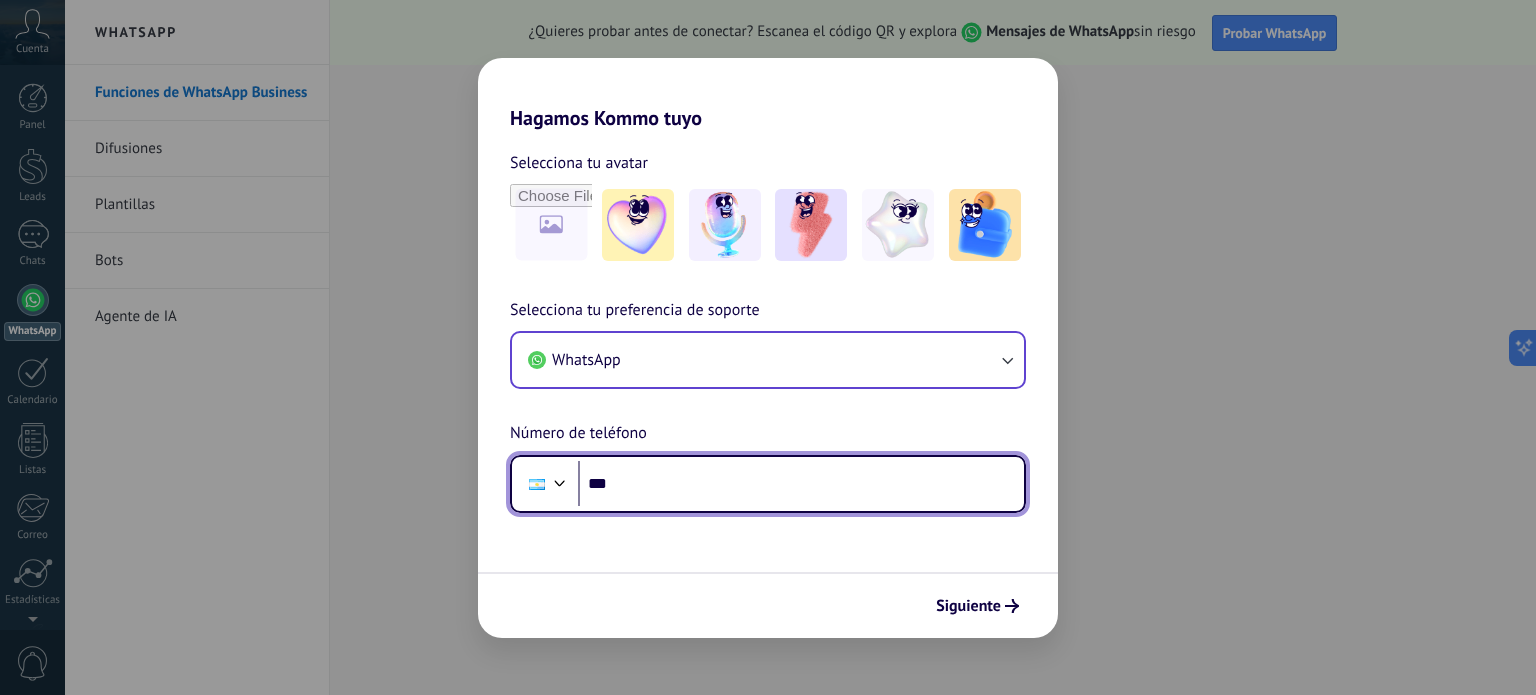 click on "***" at bounding box center (801, 484) 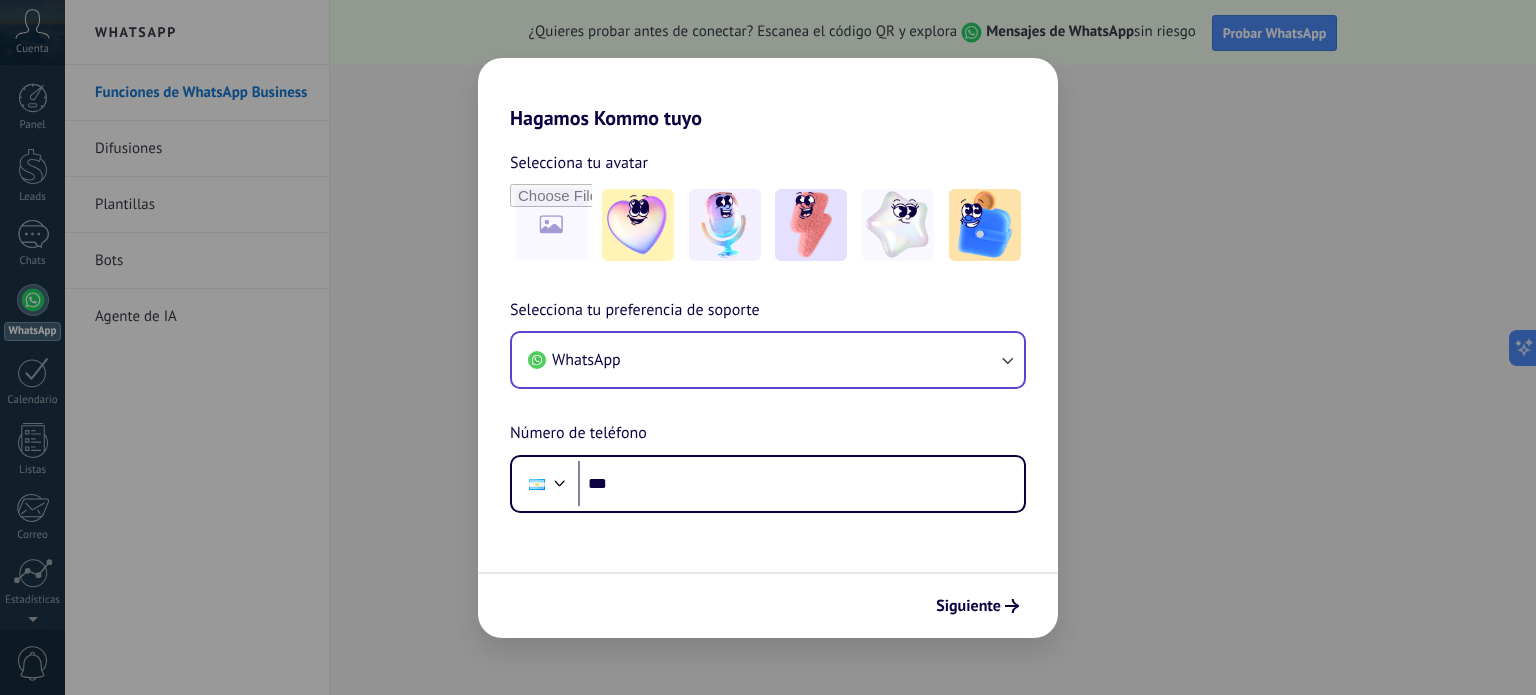 click on "Selecciona tu avatar Selecciona tu preferencia de soporte WhatsApp Número de teléfono Phone *** Siguiente" at bounding box center [768, 384] 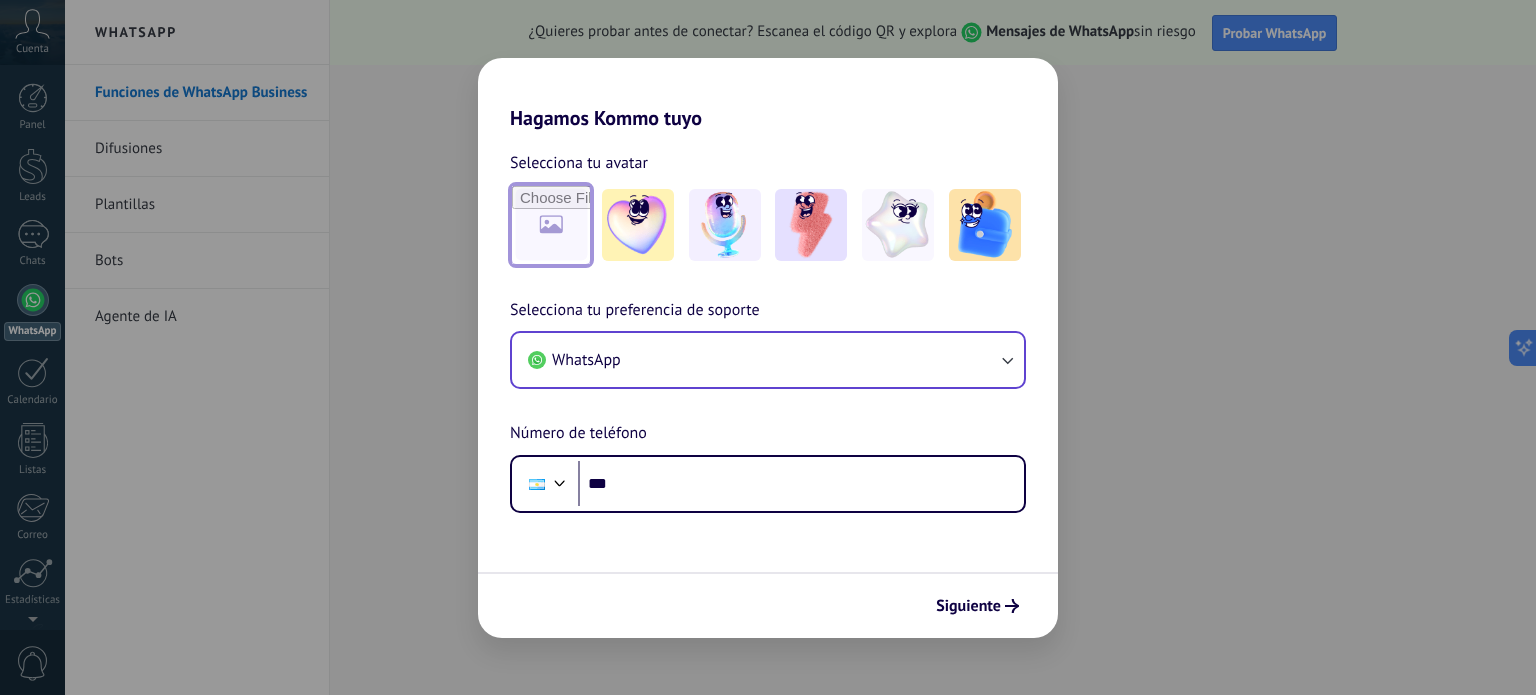 click at bounding box center (551, 225) 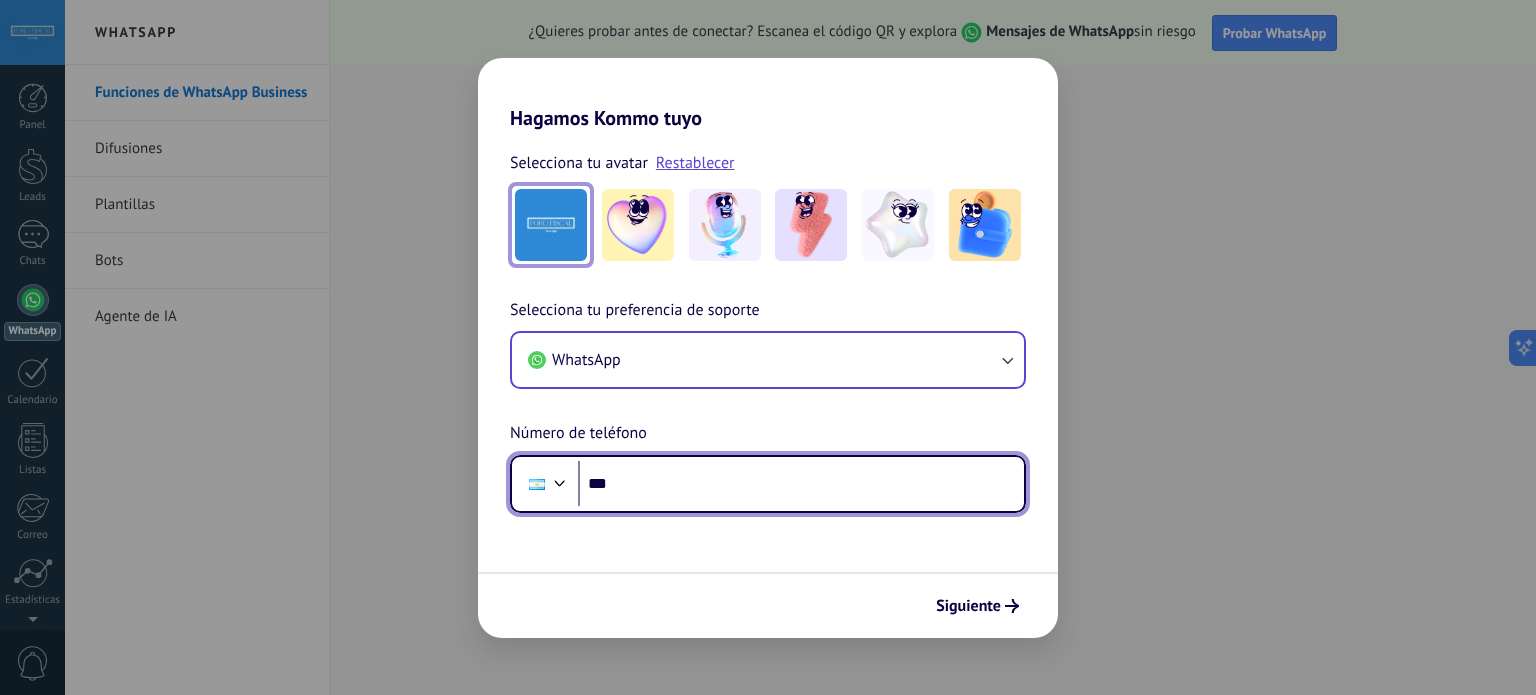 click on "***" at bounding box center [801, 484] 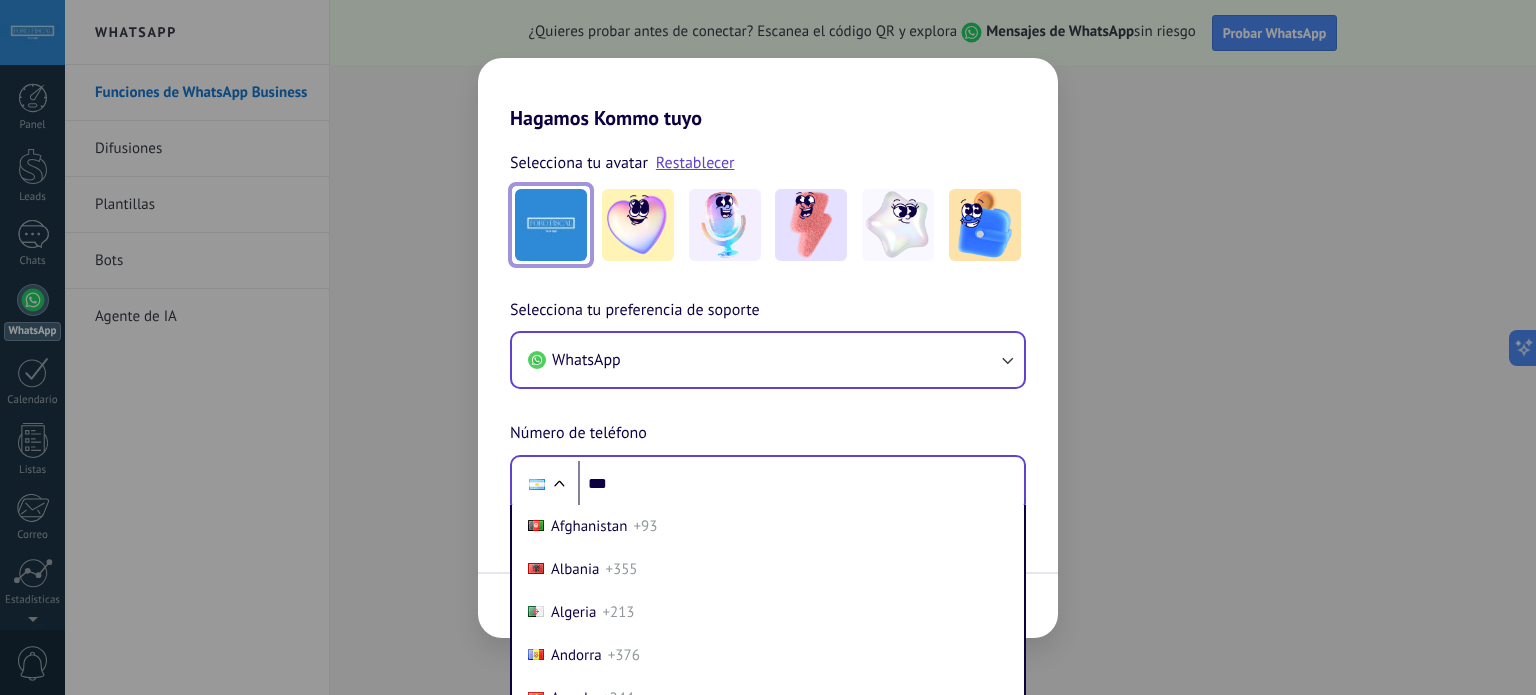 scroll, scrollTop: 48, scrollLeft: 0, axis: vertical 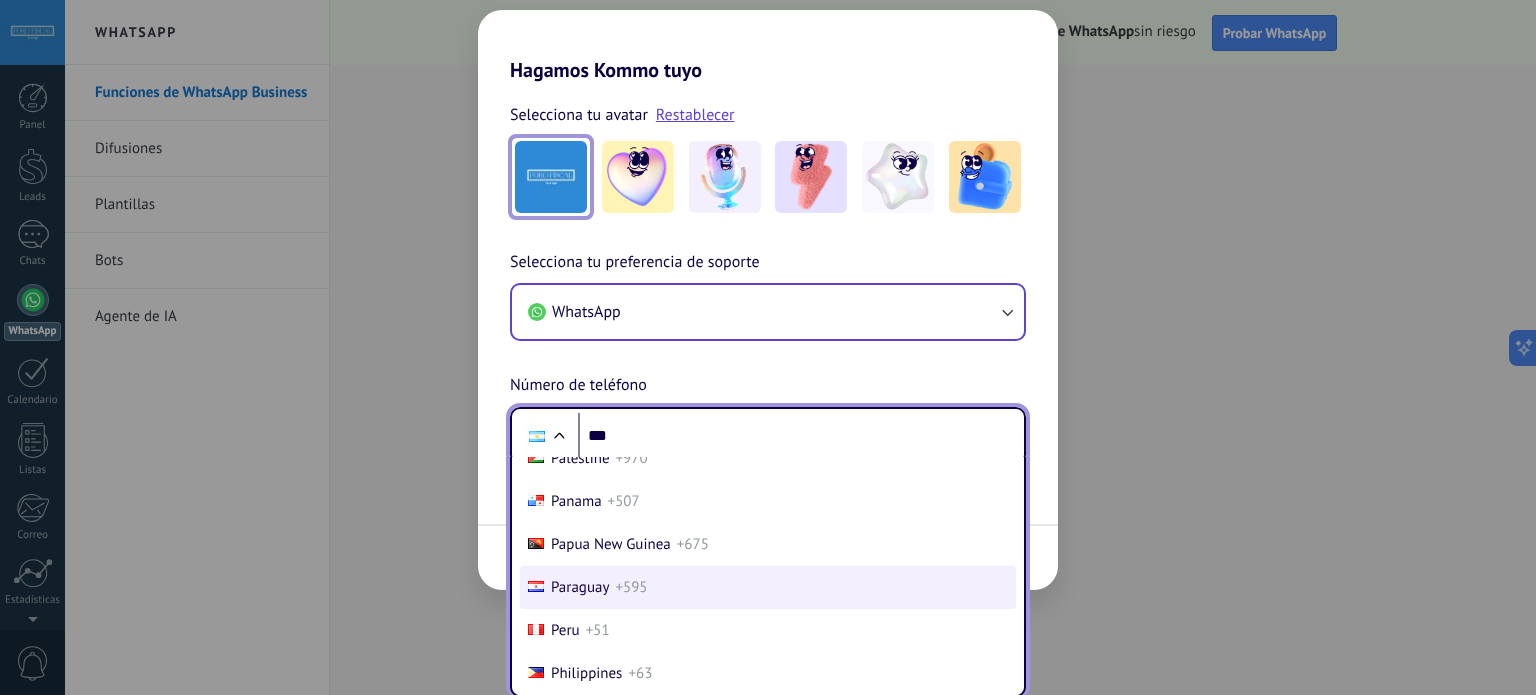 click on "Paraguay" at bounding box center [580, 587] 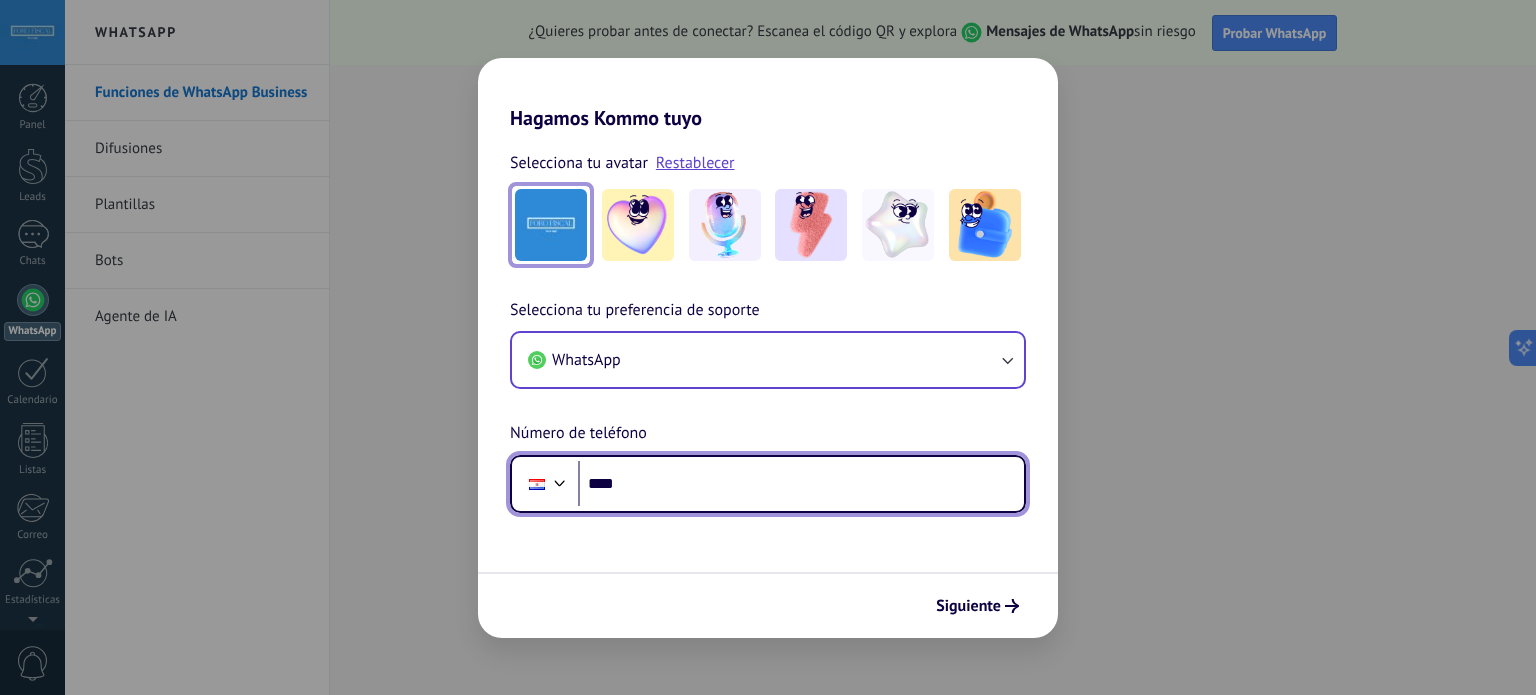 scroll, scrollTop: 0, scrollLeft: 0, axis: both 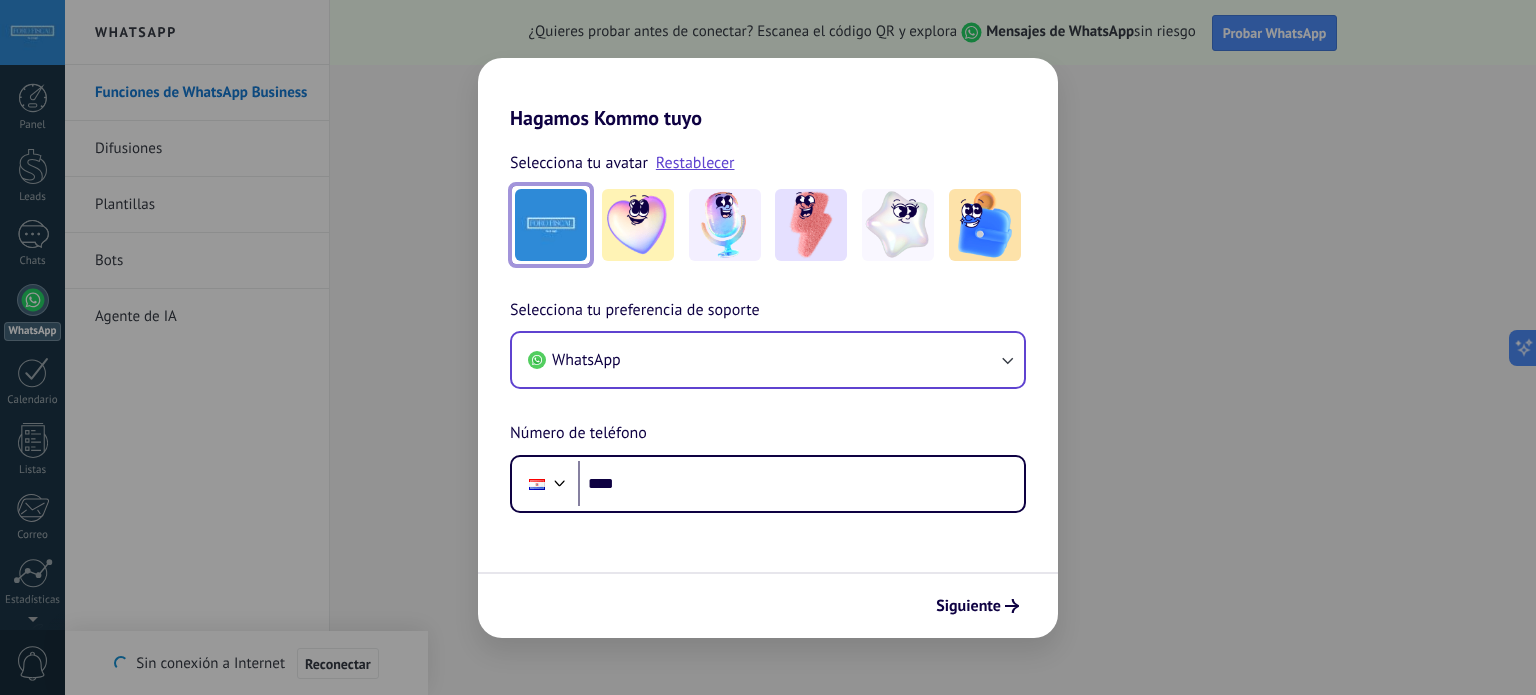 click on "Selecciona tu preferencia de soporte WhatsApp Número de teléfono Phone ****" at bounding box center [768, 405] 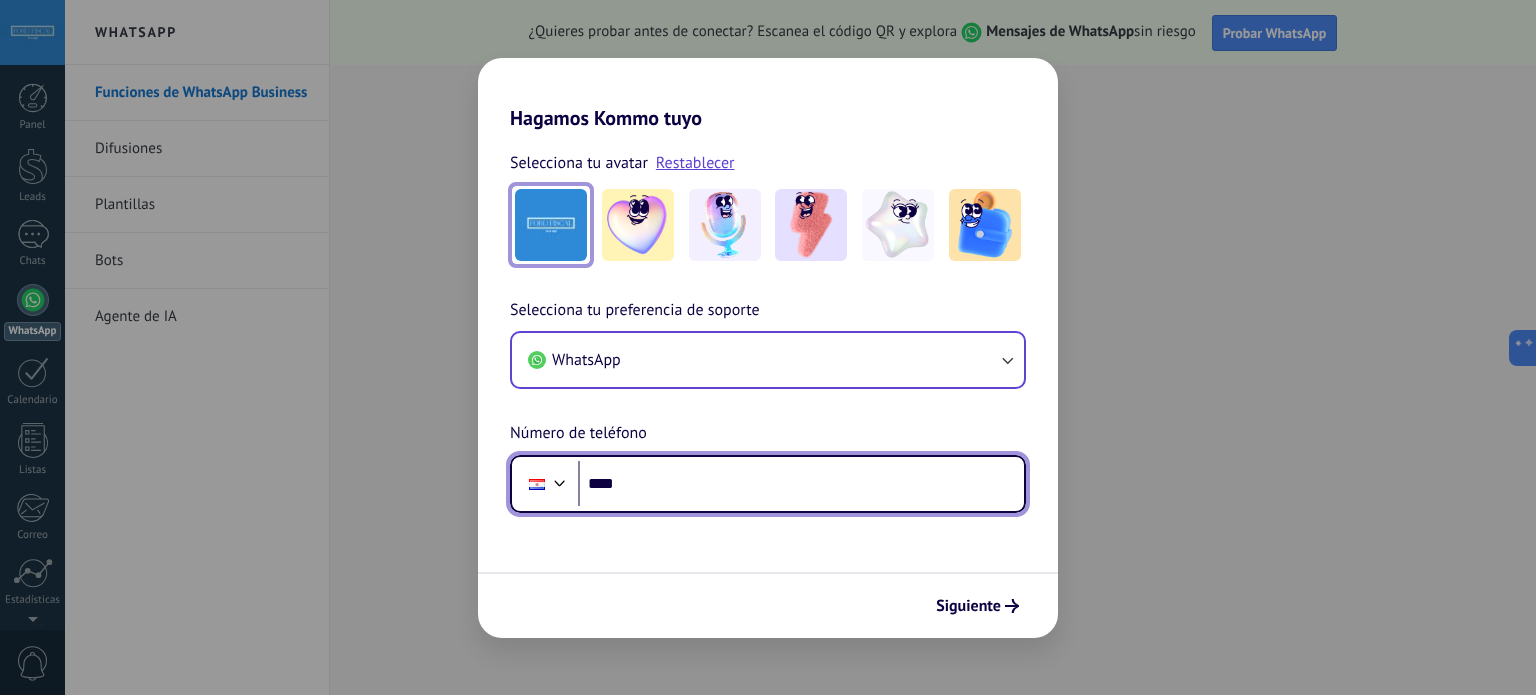 click on "****" at bounding box center (801, 484) 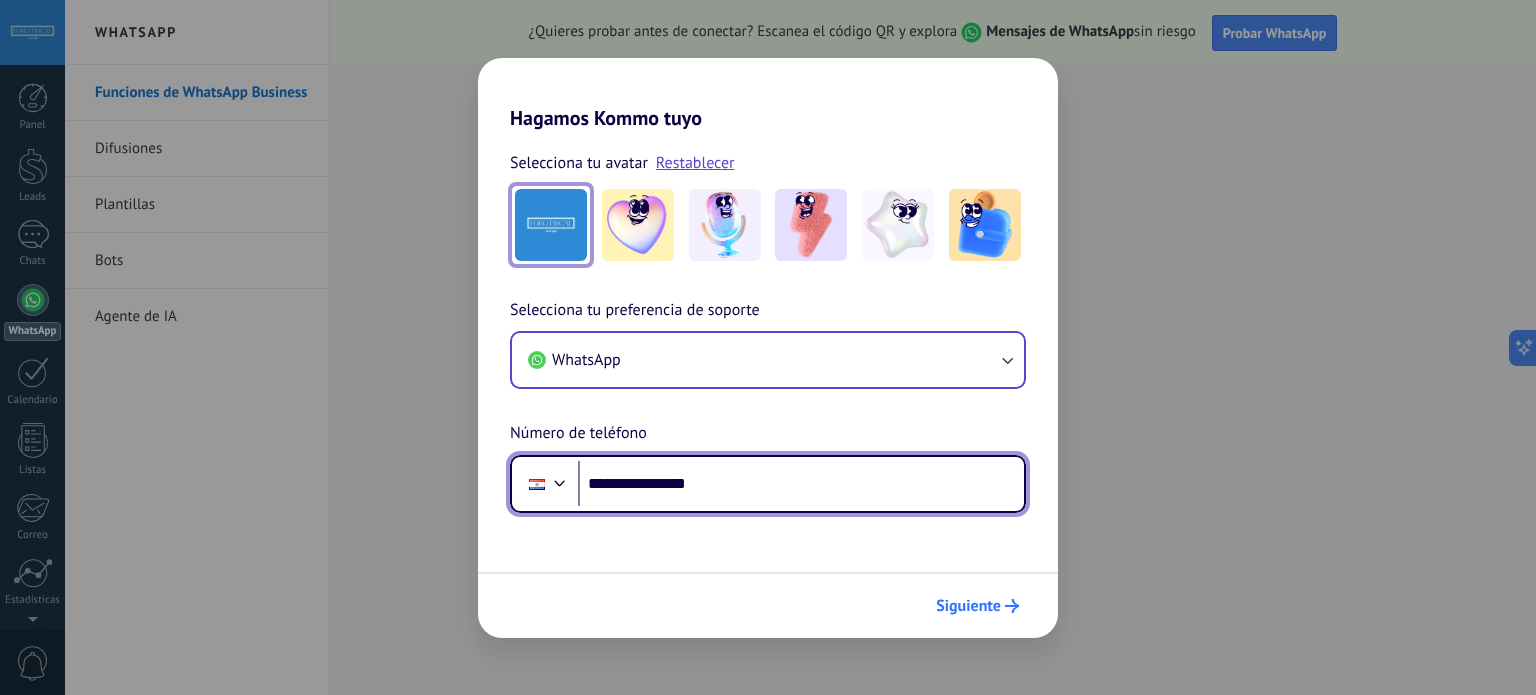 type on "**********" 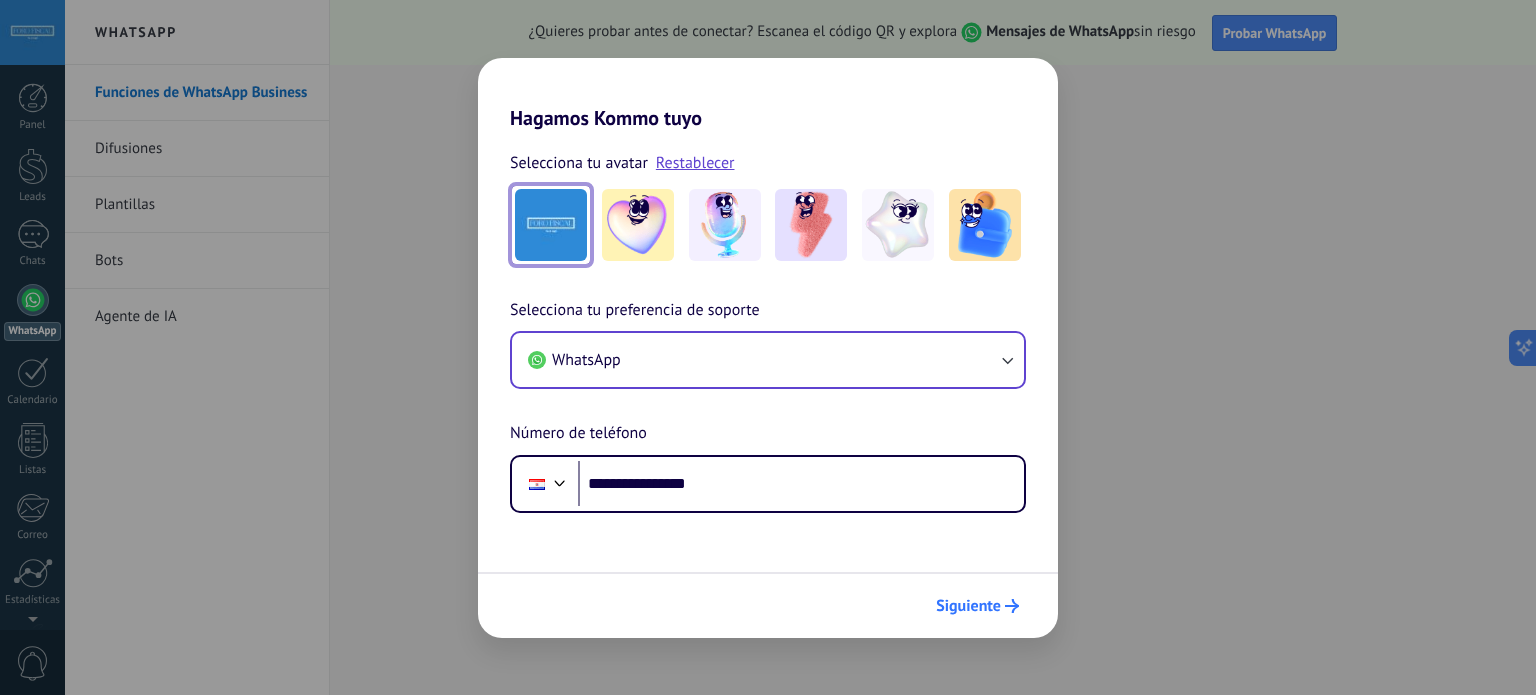 click on "Siguiente" at bounding box center [968, 606] 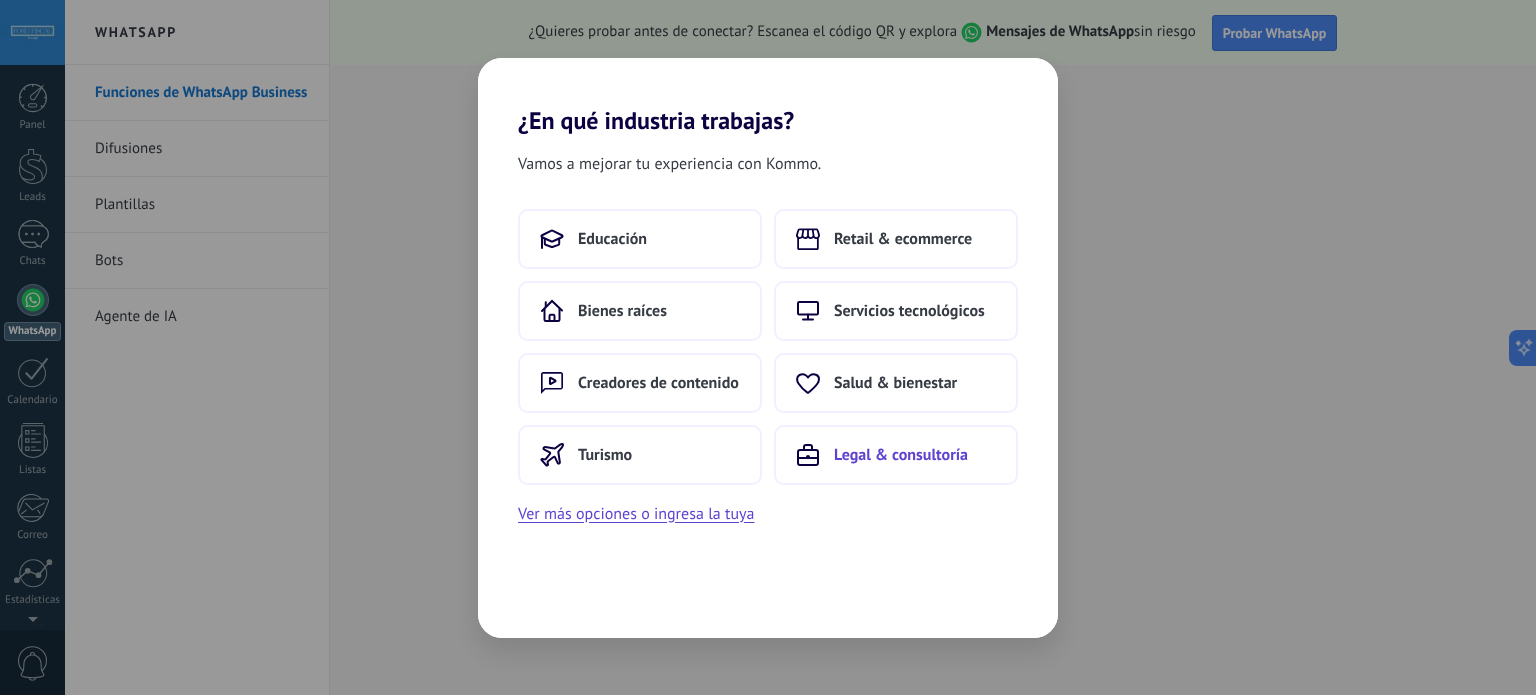 click on "Legal & consultoría" at bounding box center (901, 455) 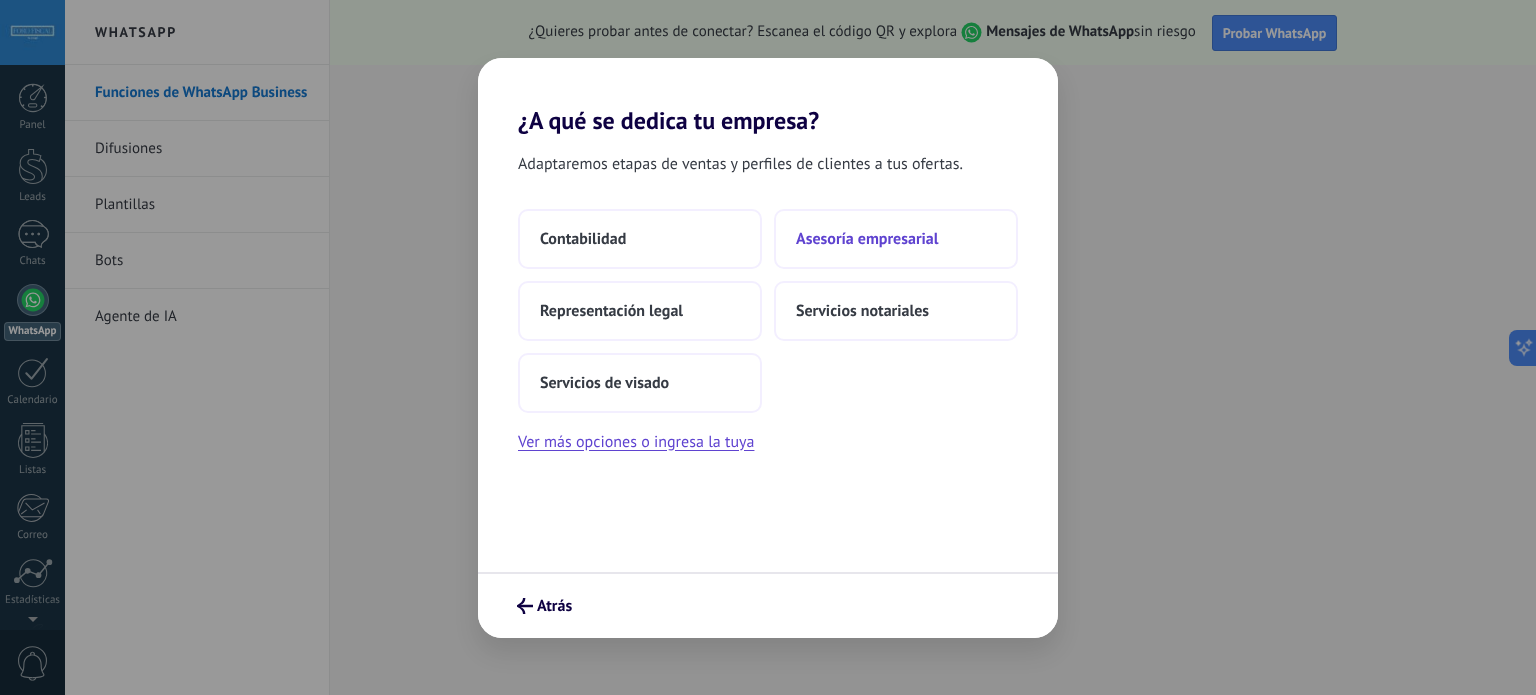 click on "Asesoría empresarial" at bounding box center (867, 239) 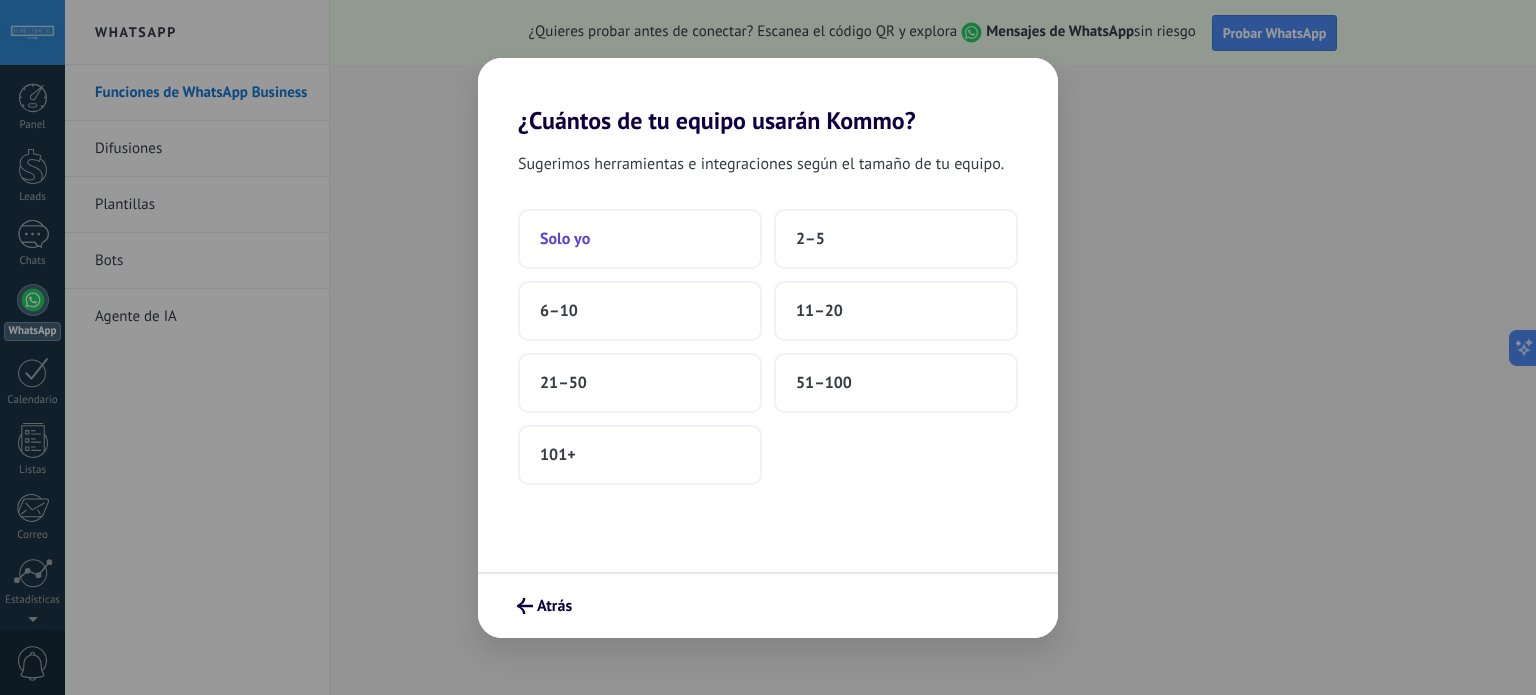 click on "Solo yo" at bounding box center [640, 239] 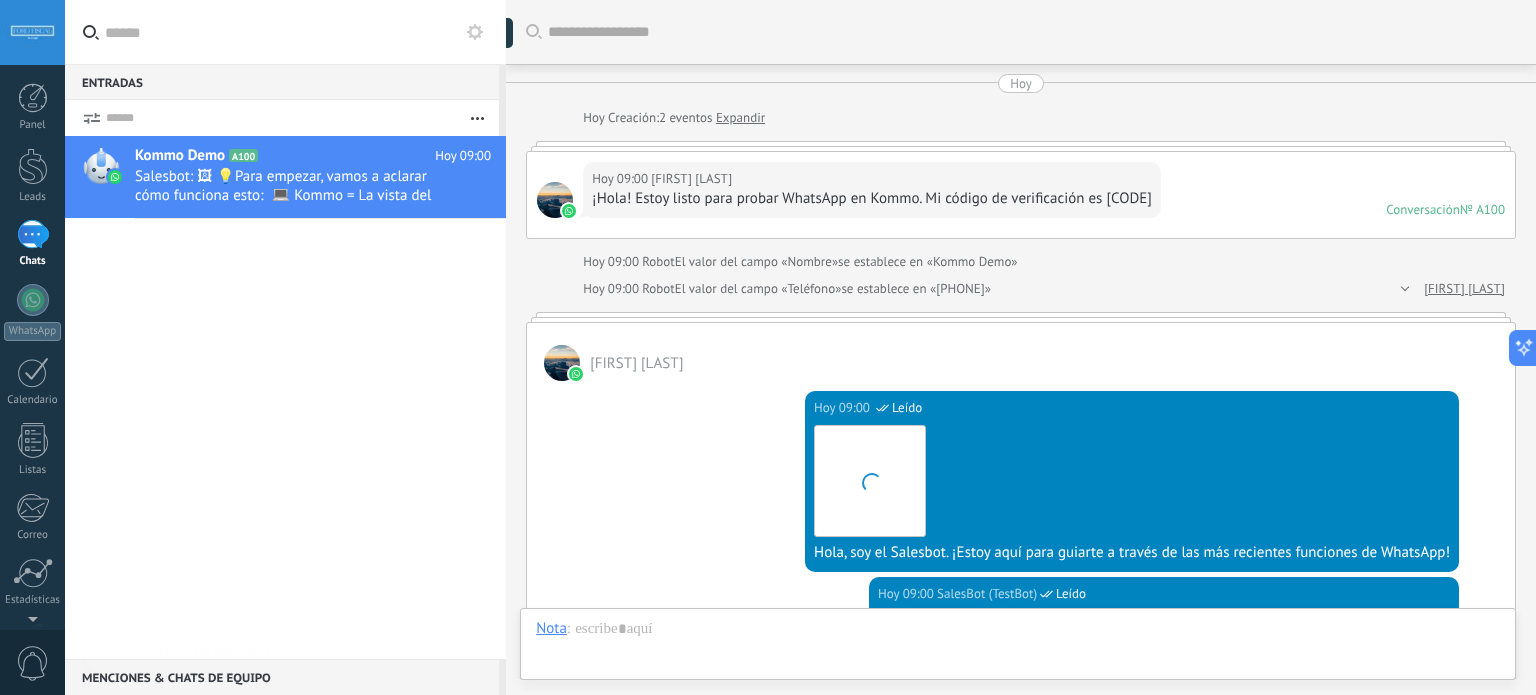 scroll, scrollTop: 667, scrollLeft: 0, axis: vertical 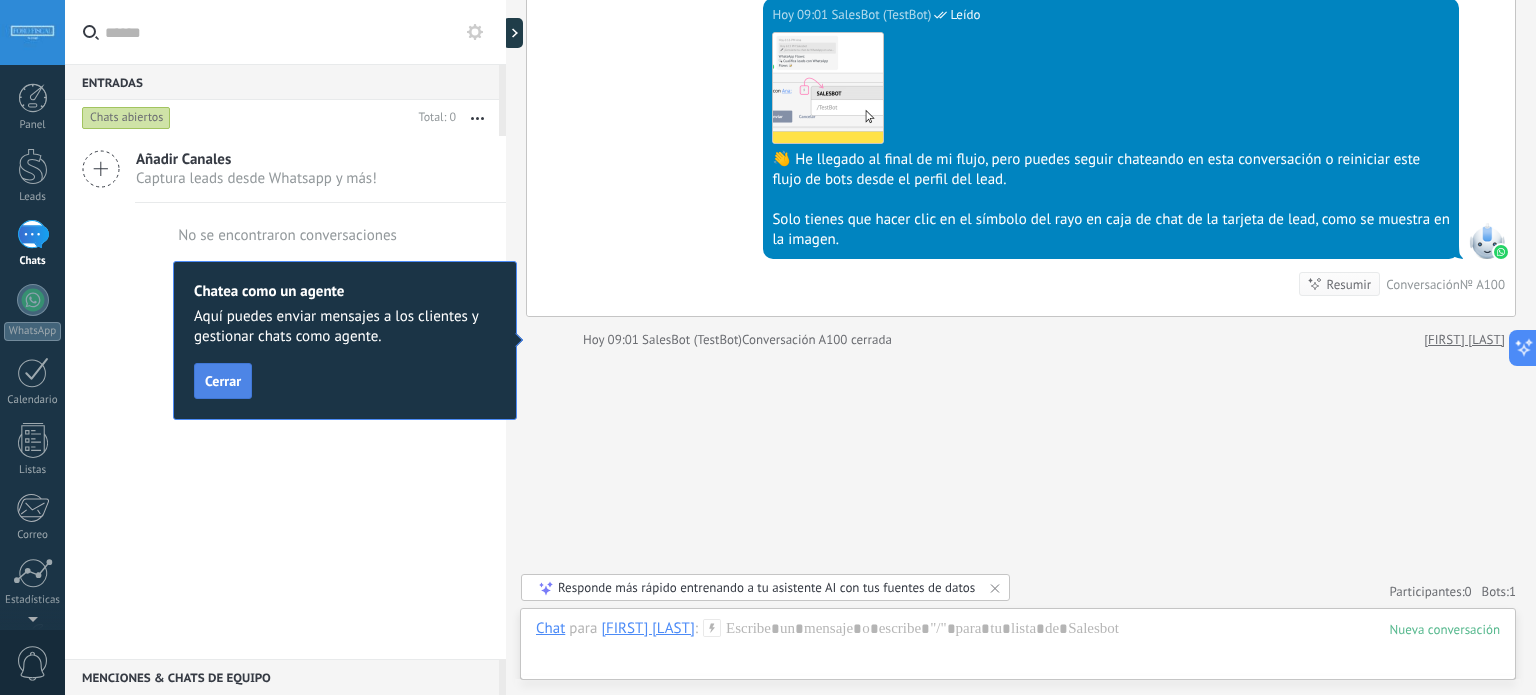 click on "Cerrar" at bounding box center (223, 381) 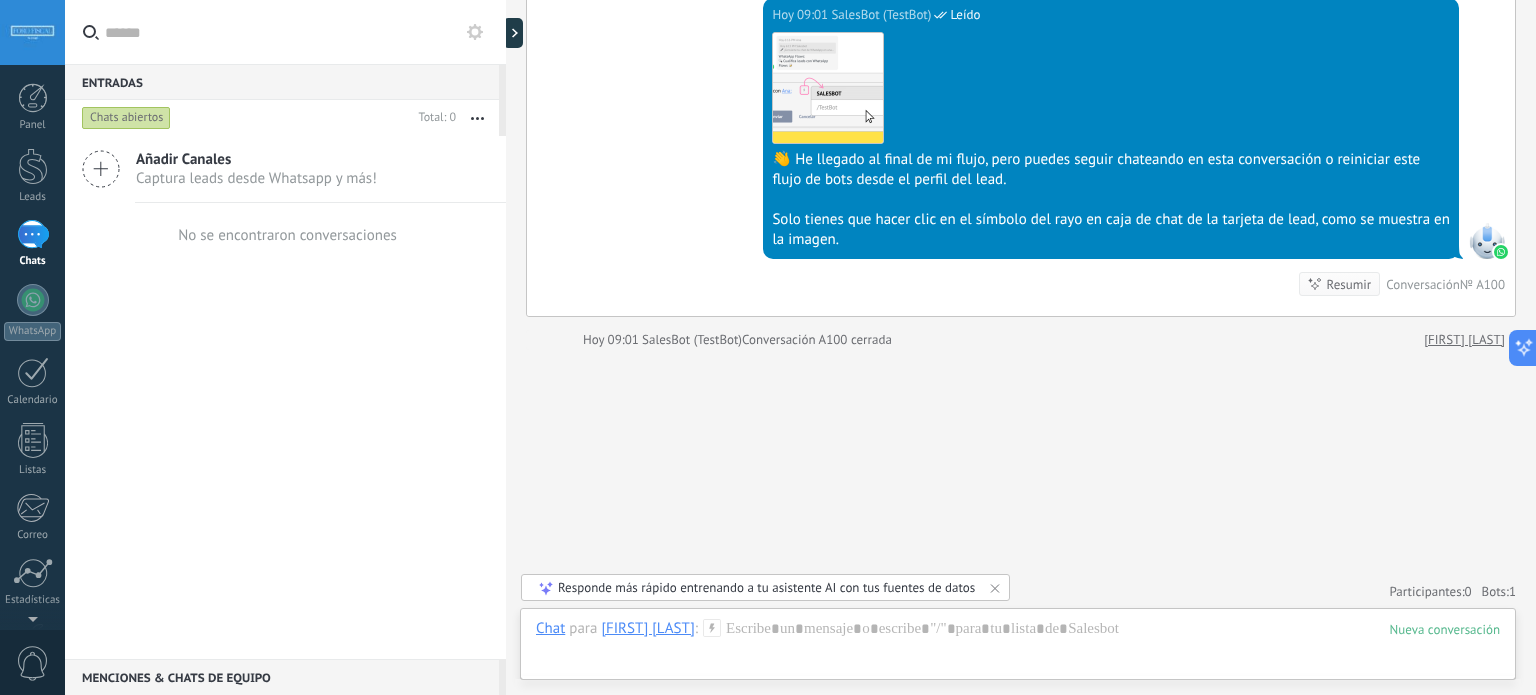 click on "Chats abiertos" at bounding box center (126, 118) 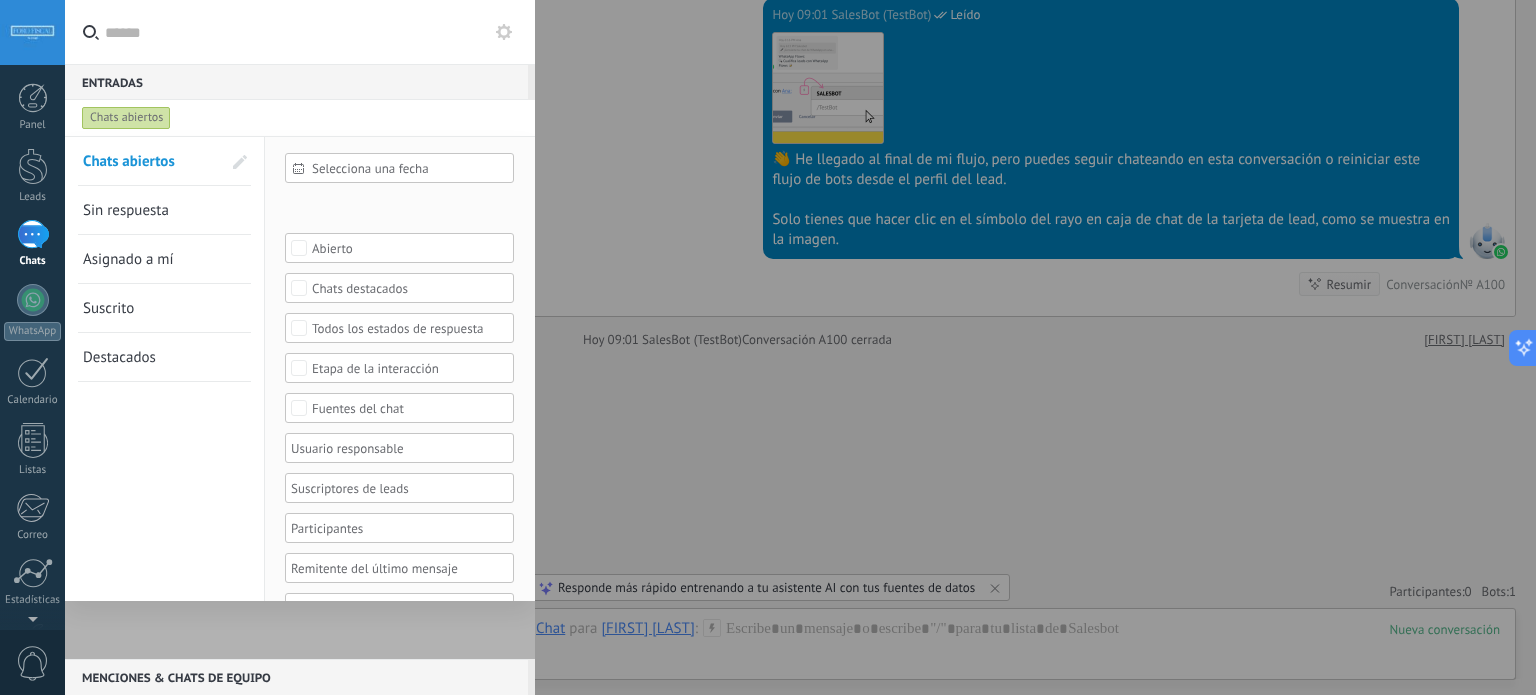 click on "Chats abiertos" at bounding box center (126, 118) 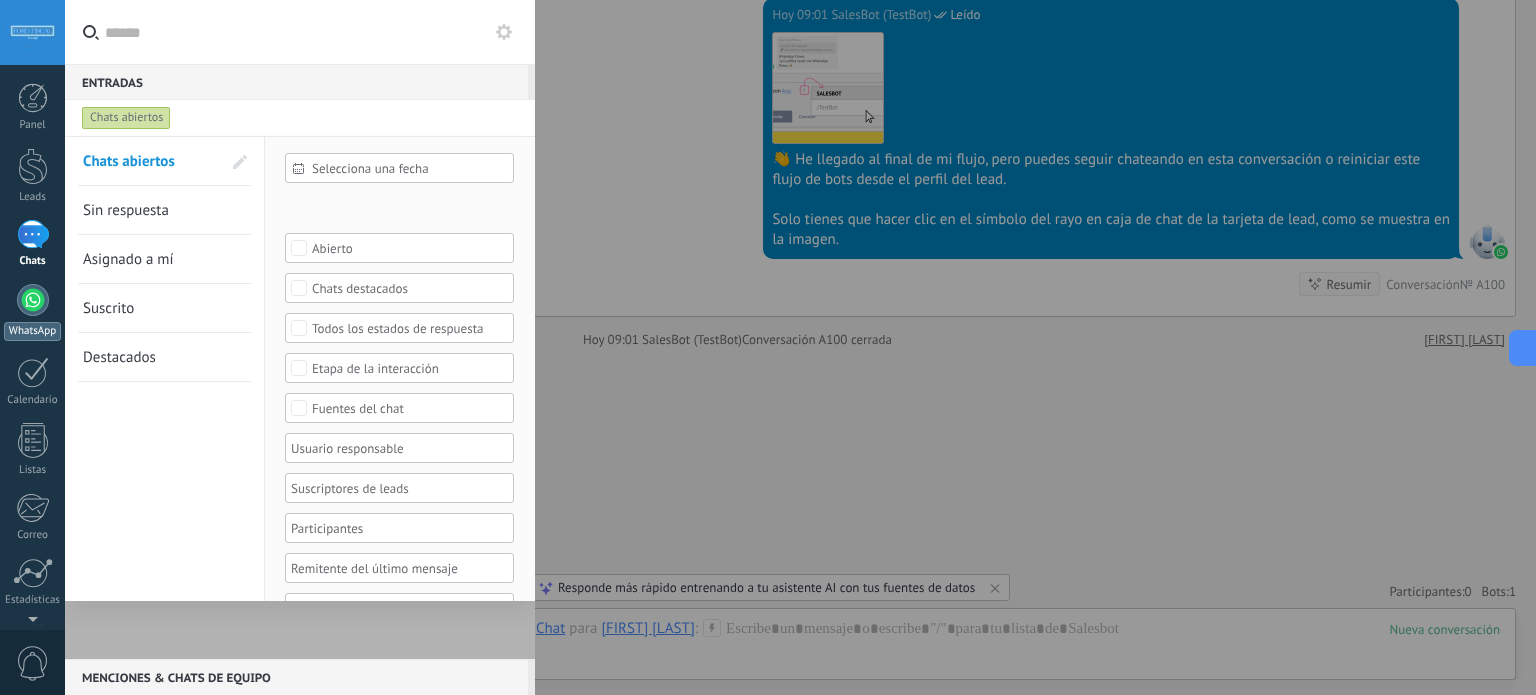 click at bounding box center (33, 300) 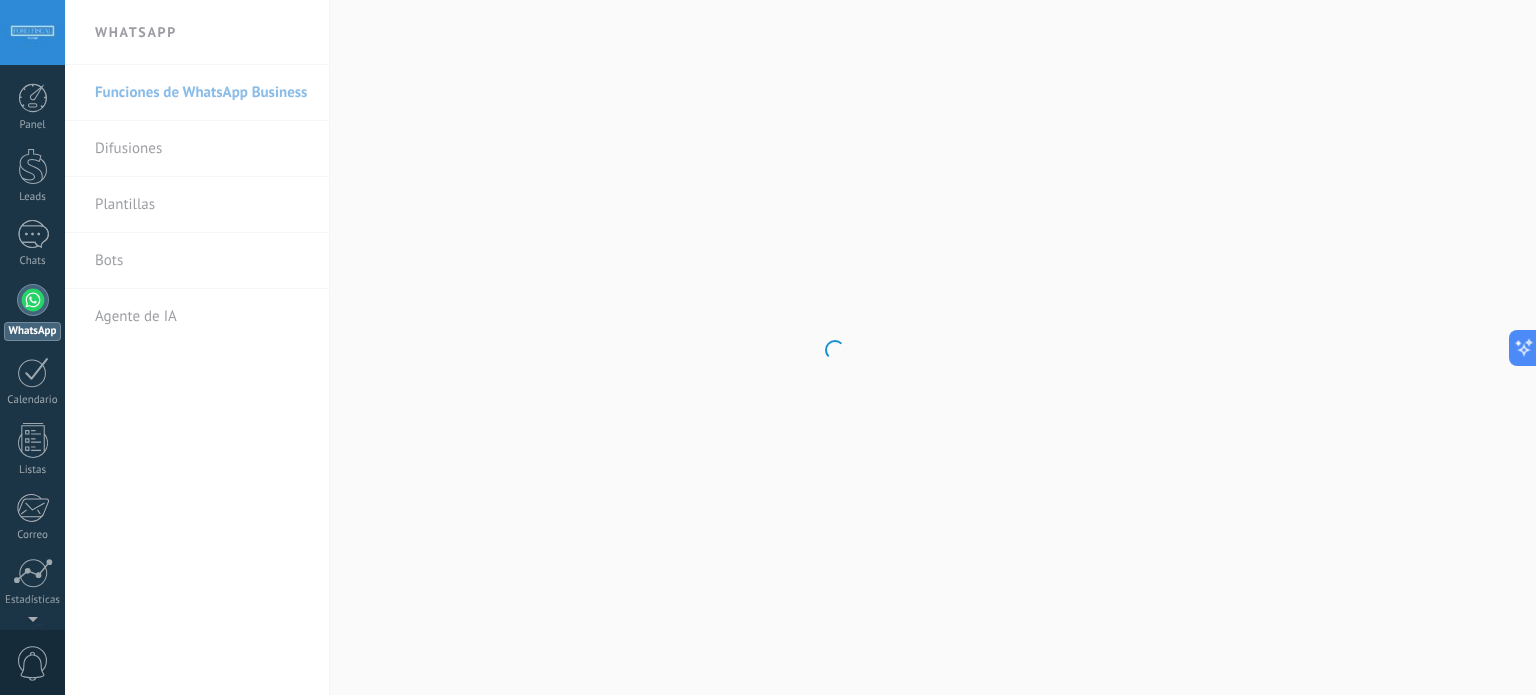 click on "WhatsApp" at bounding box center (32, 312) 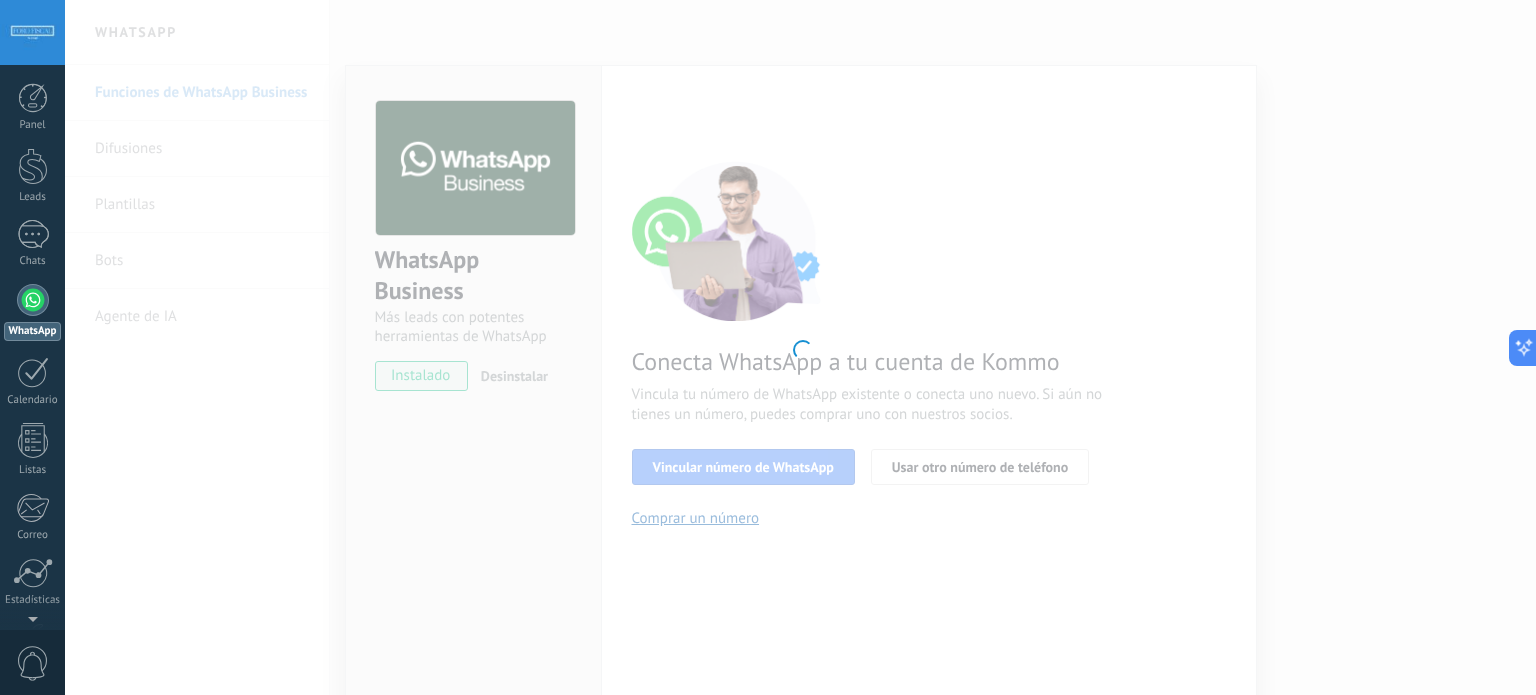 click at bounding box center (800, 347) 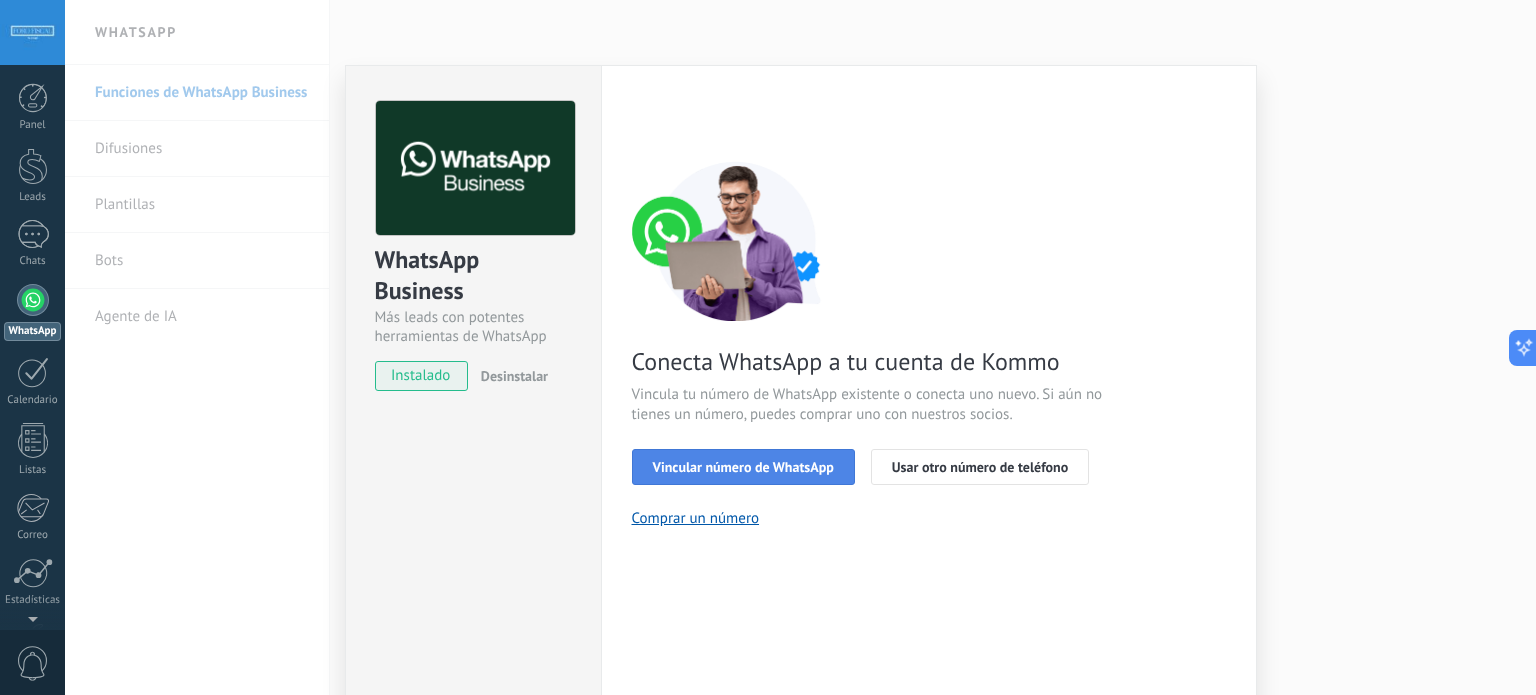 click on "Vincular número de WhatsApp" at bounding box center (743, 467) 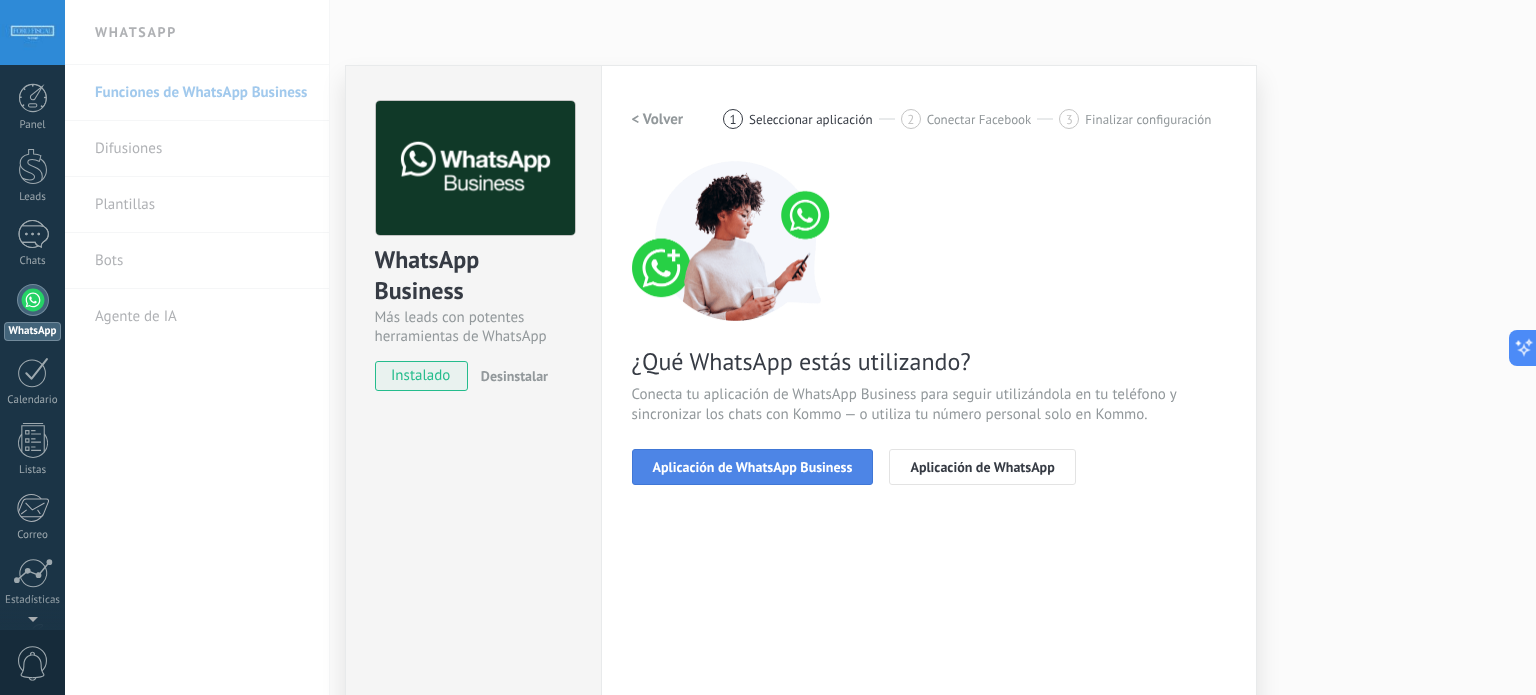 click on "Aplicación de WhatsApp Business" at bounding box center (753, 467) 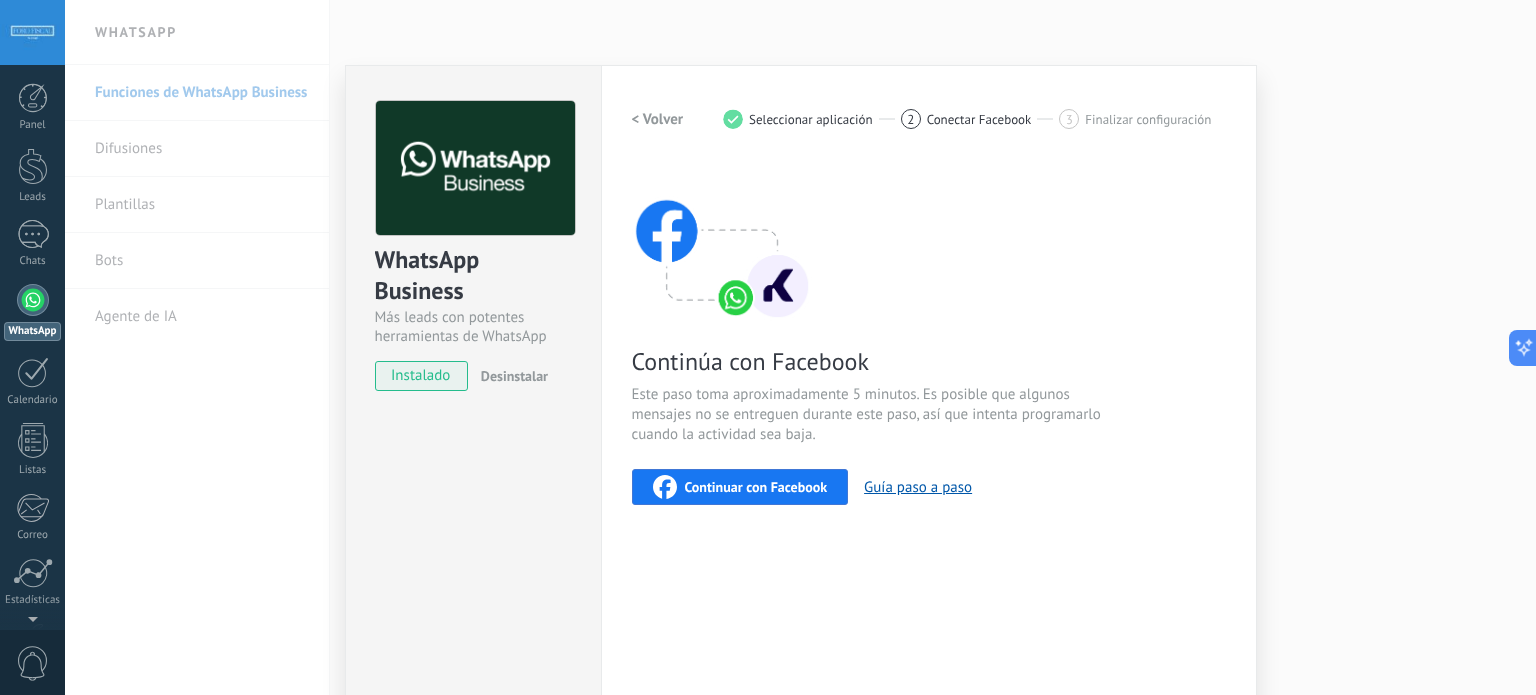 click at bounding box center [33, 300] 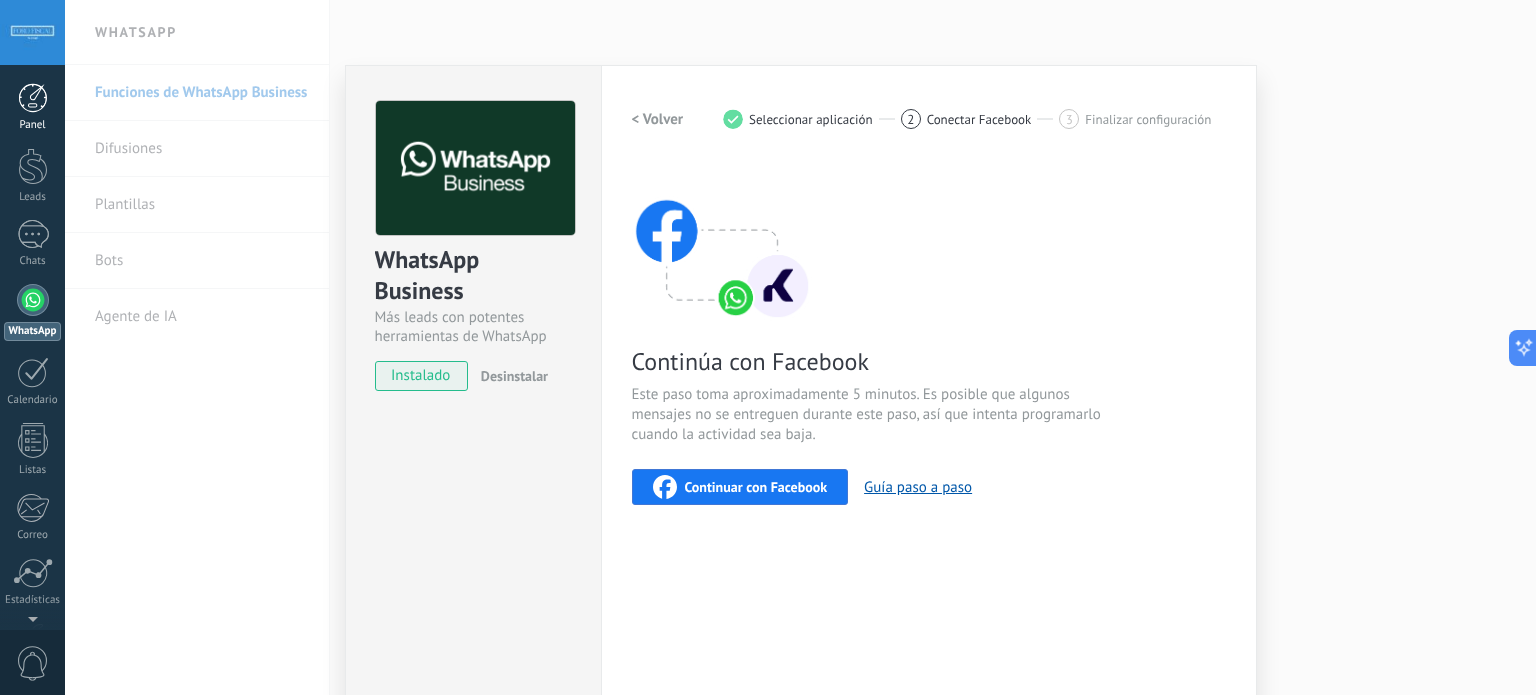 click on "Panel" at bounding box center (32, 107) 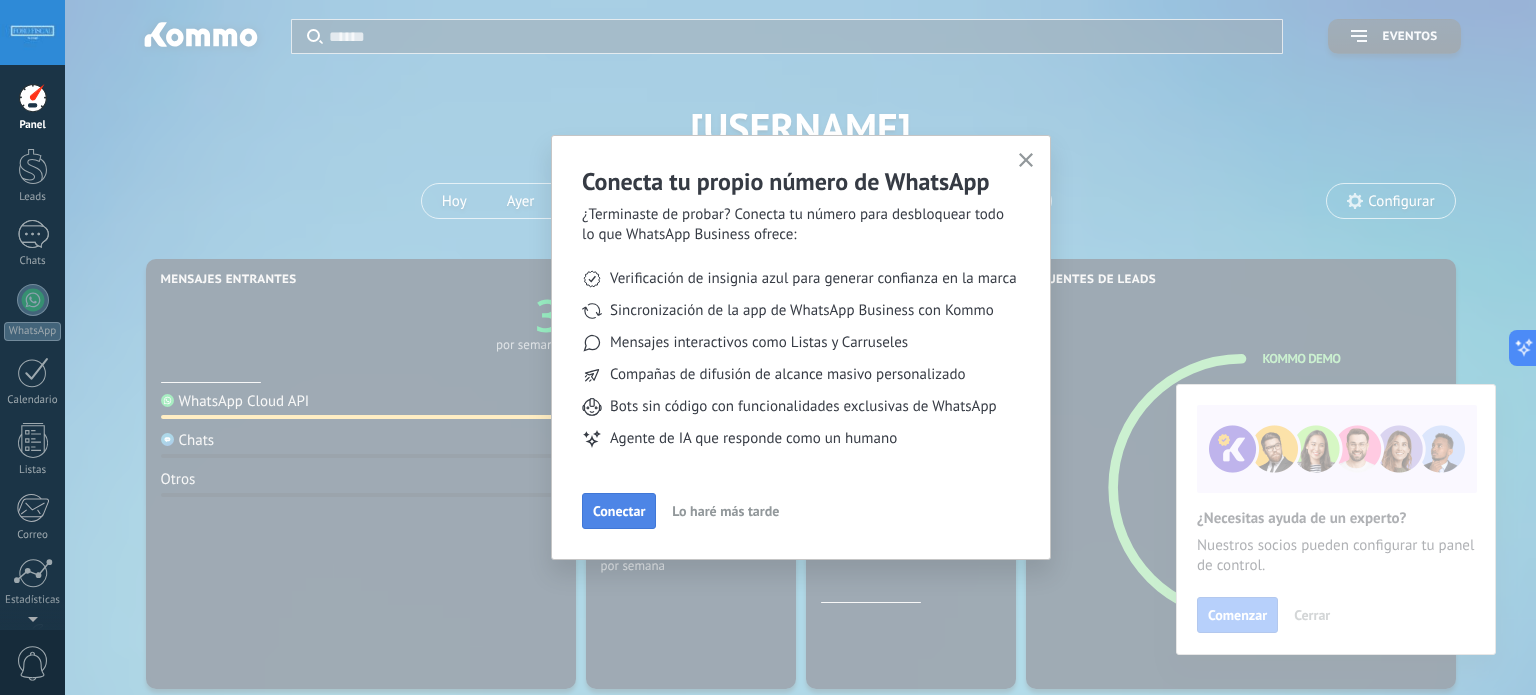 click on "Conectar" at bounding box center [619, 511] 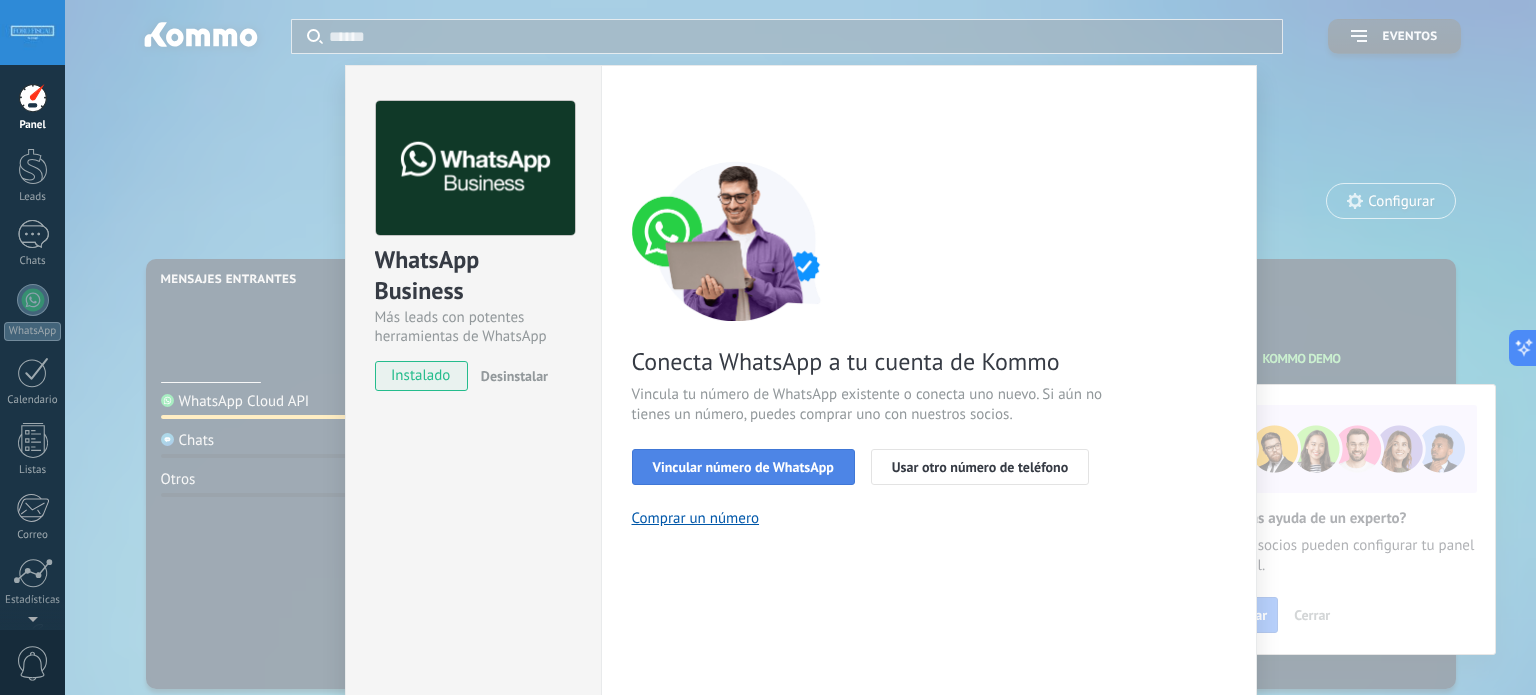click on "Vincular número de WhatsApp" at bounding box center [743, 467] 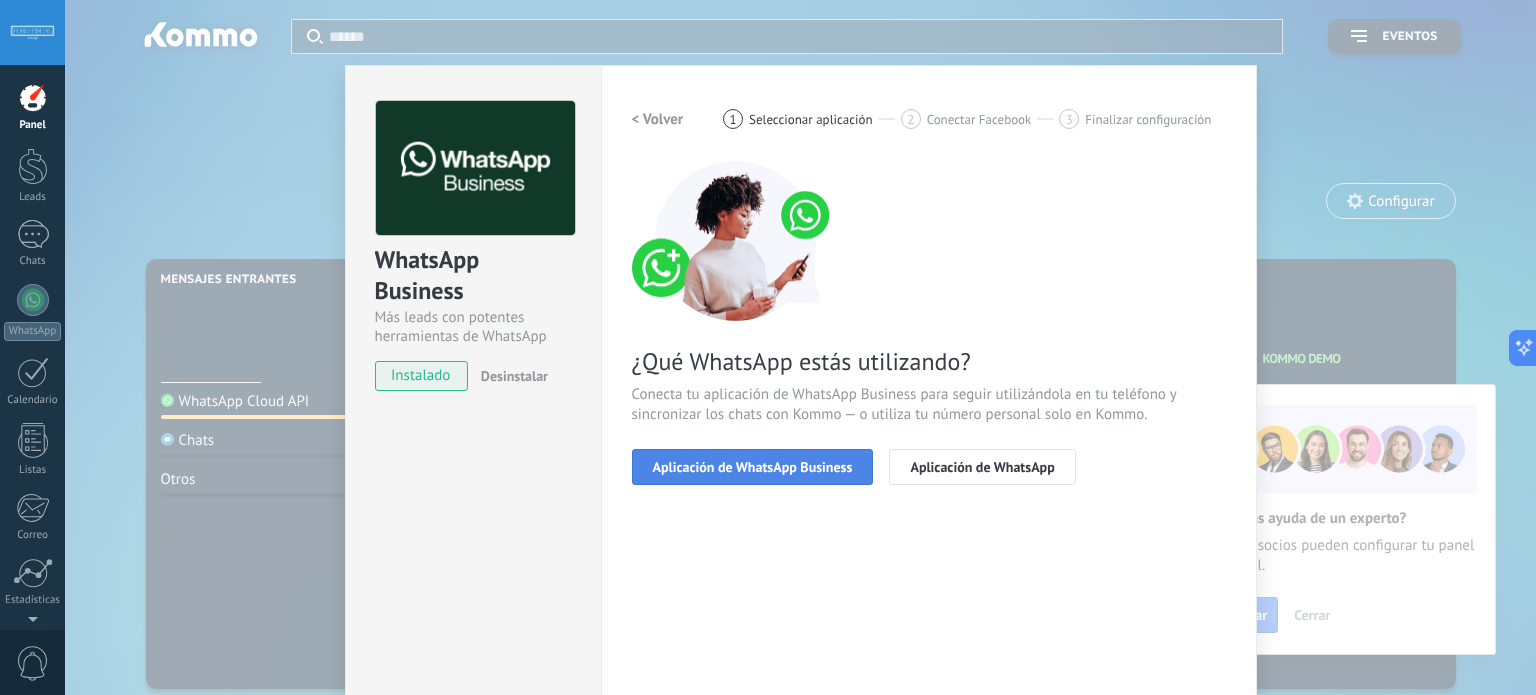 click on "Aplicación de WhatsApp Business" at bounding box center [753, 467] 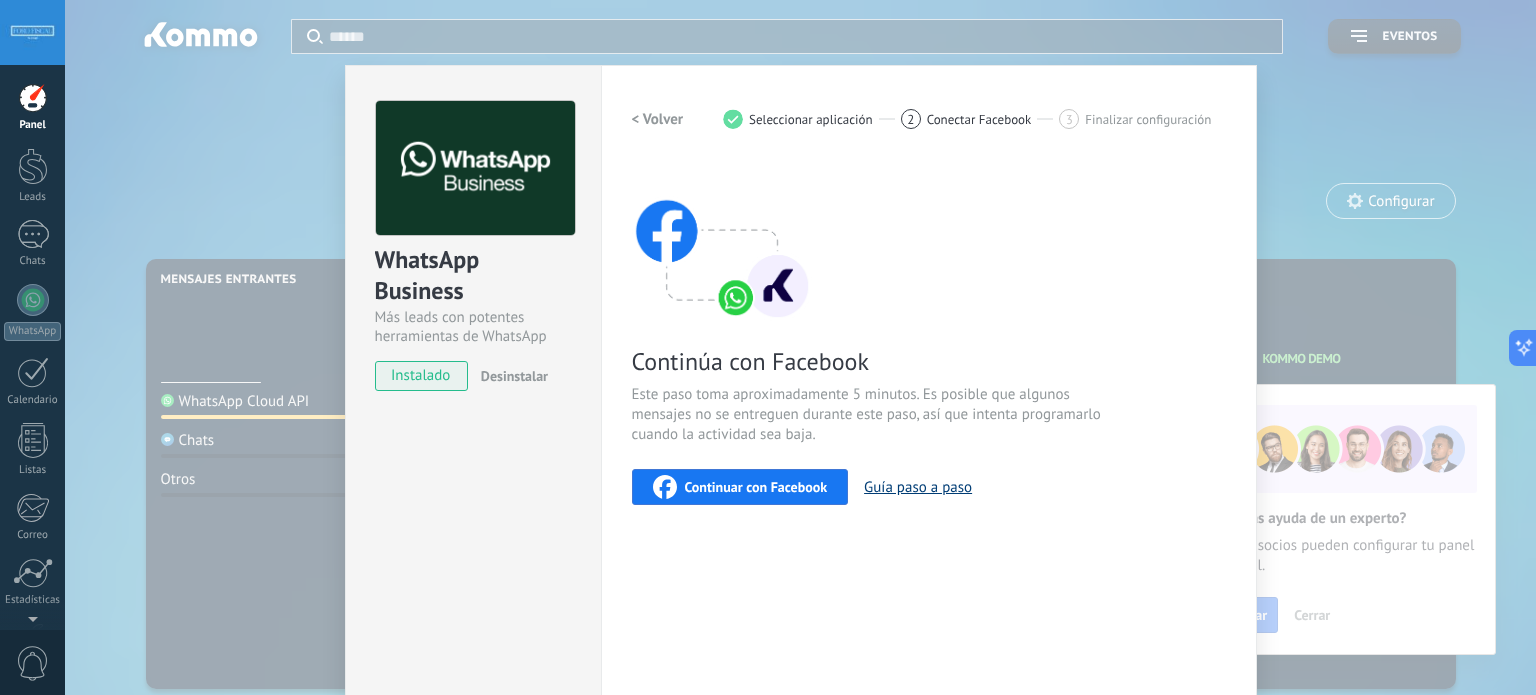 click on "Guía paso a paso" at bounding box center (918, 487) 